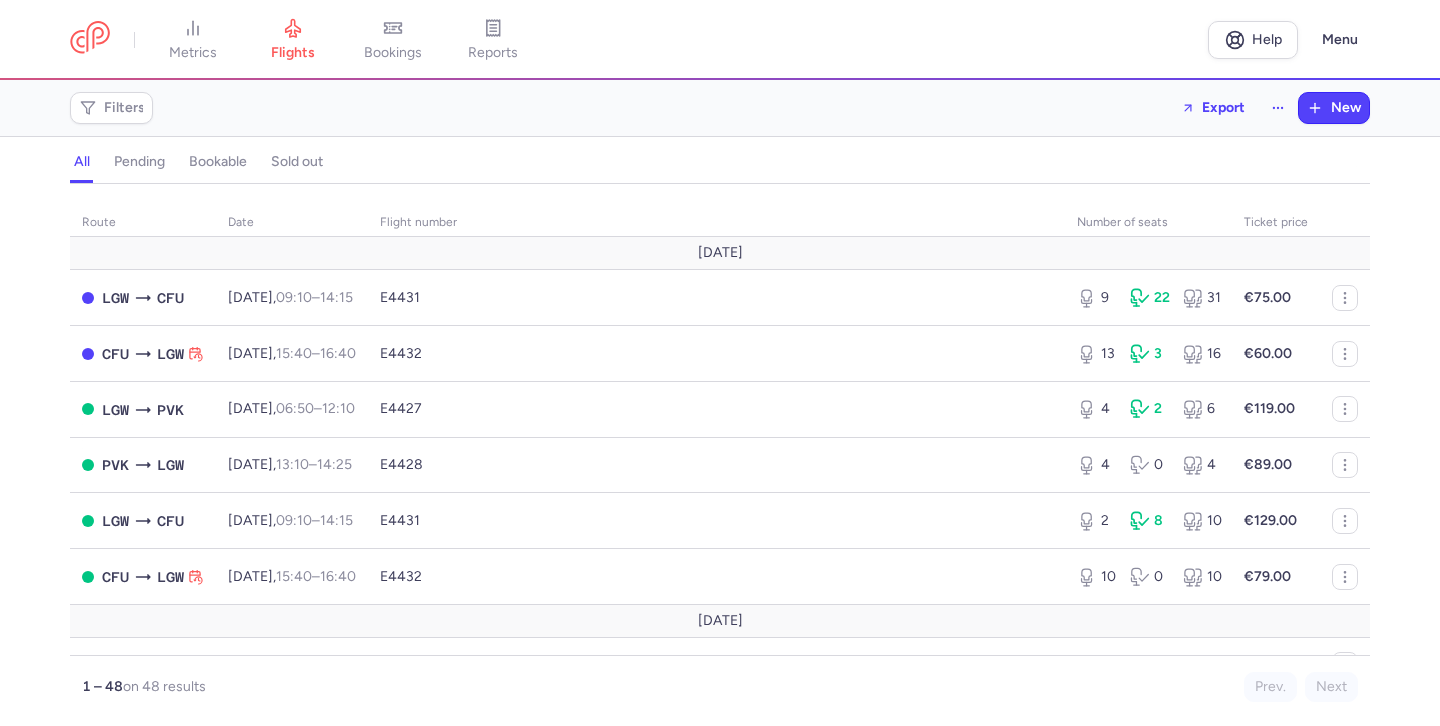 scroll, scrollTop: 0, scrollLeft: 0, axis: both 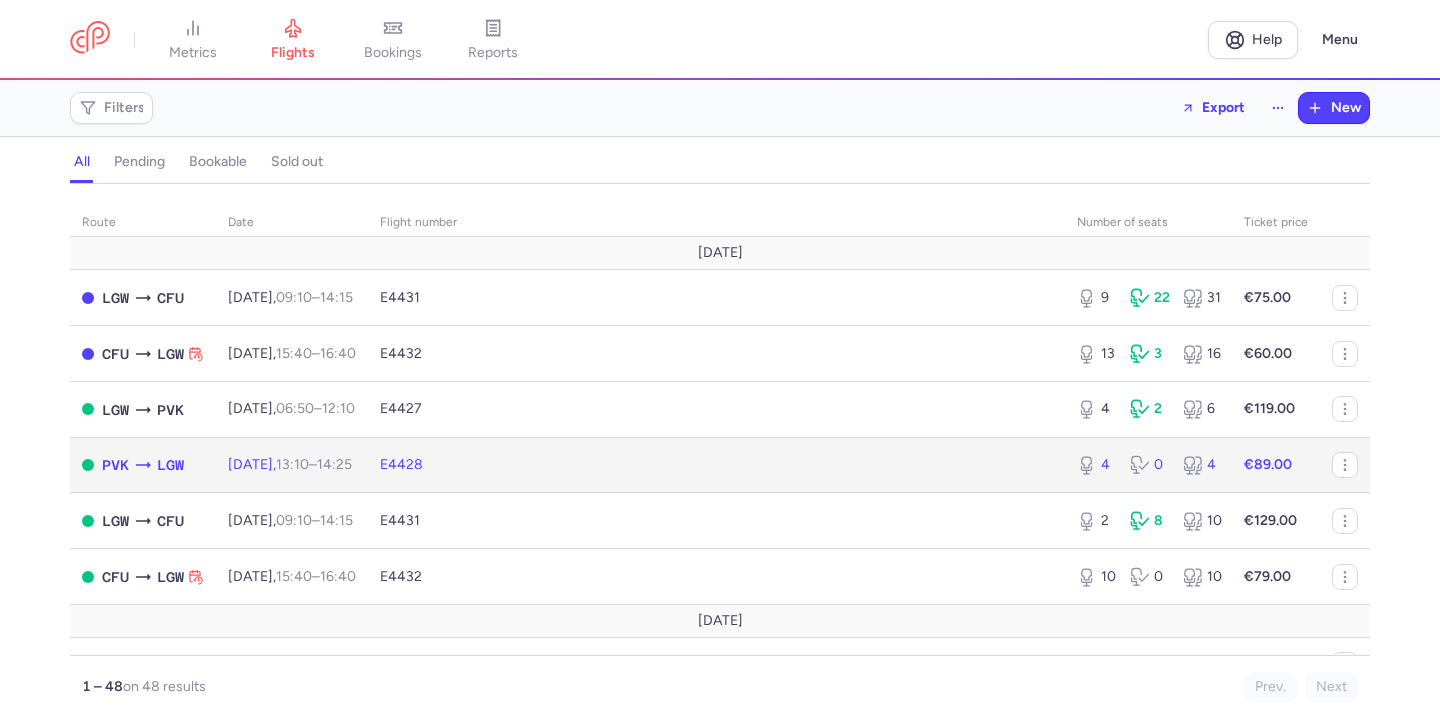 click on "[DATE]  13:10  –  14:25  +0" at bounding box center [290, 464] 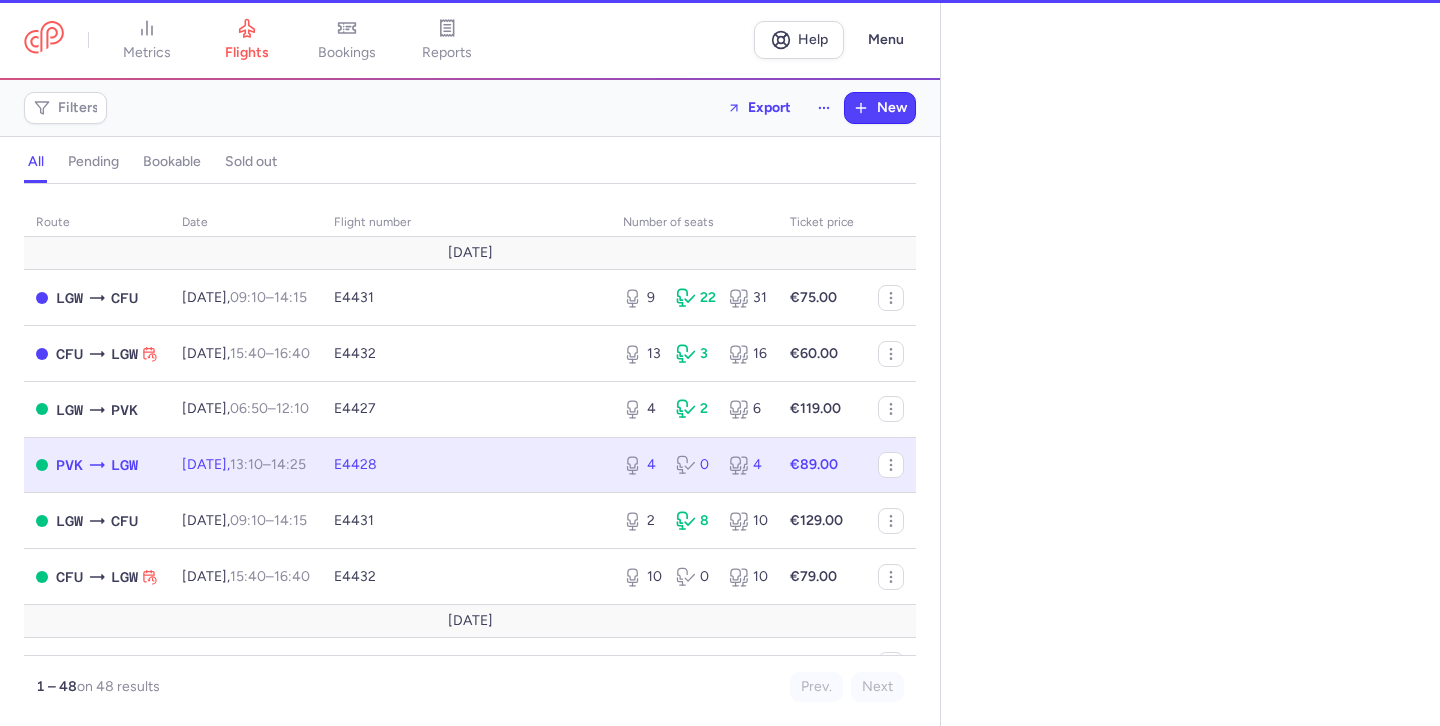select on "days" 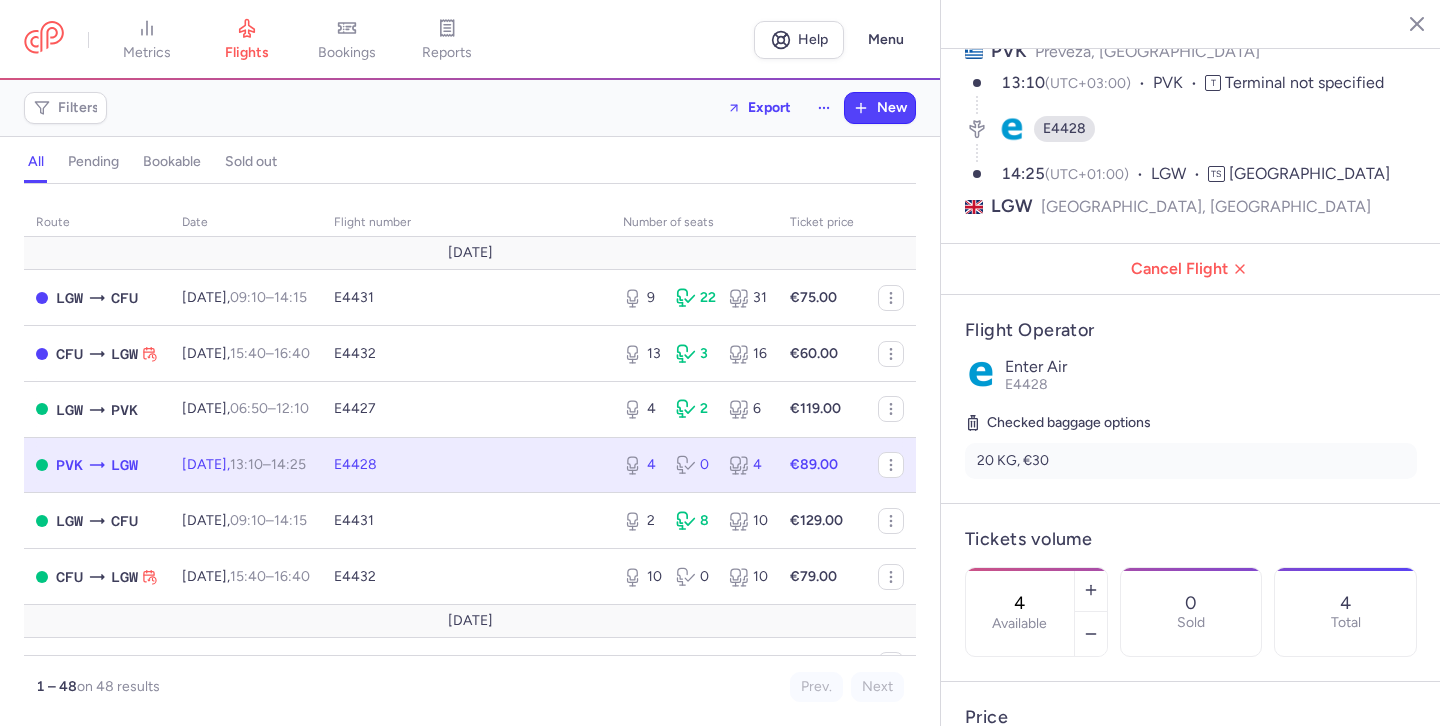 scroll, scrollTop: 228, scrollLeft: 0, axis: vertical 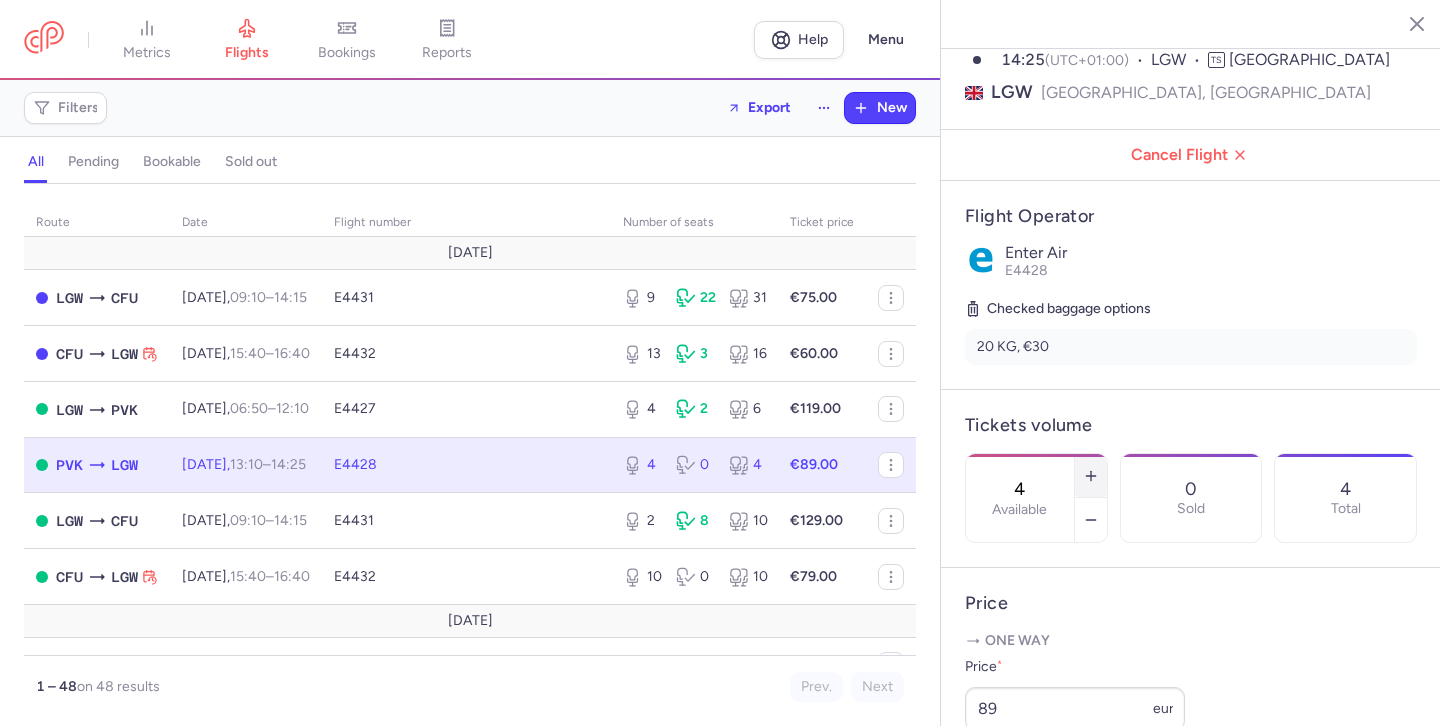 click 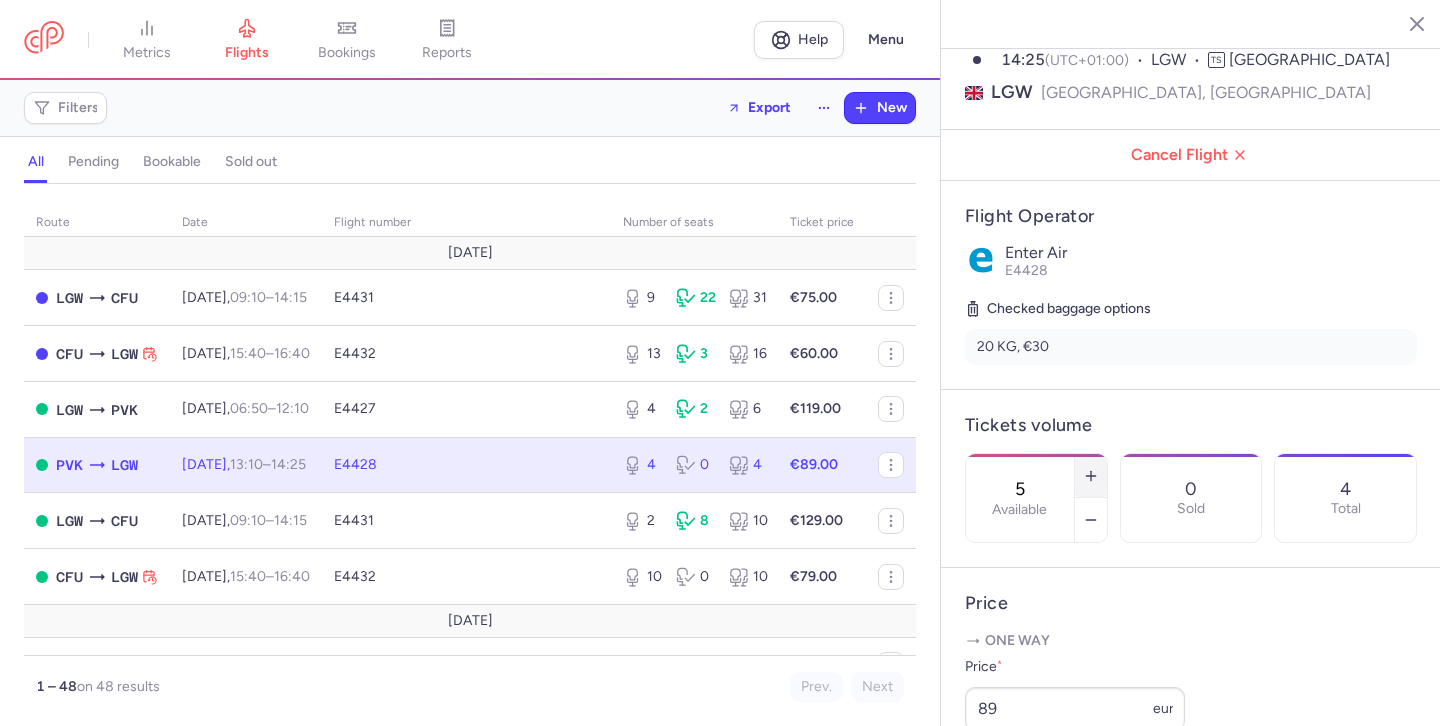 click 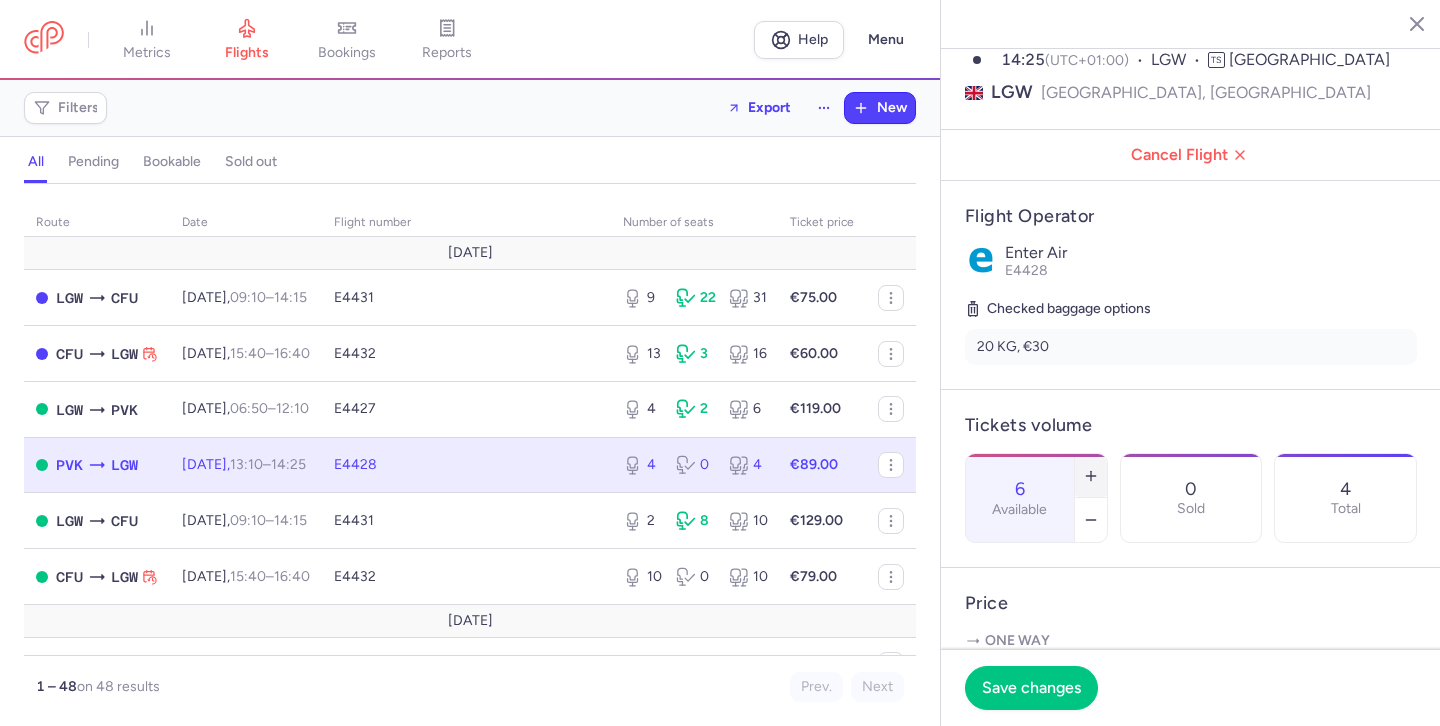 click 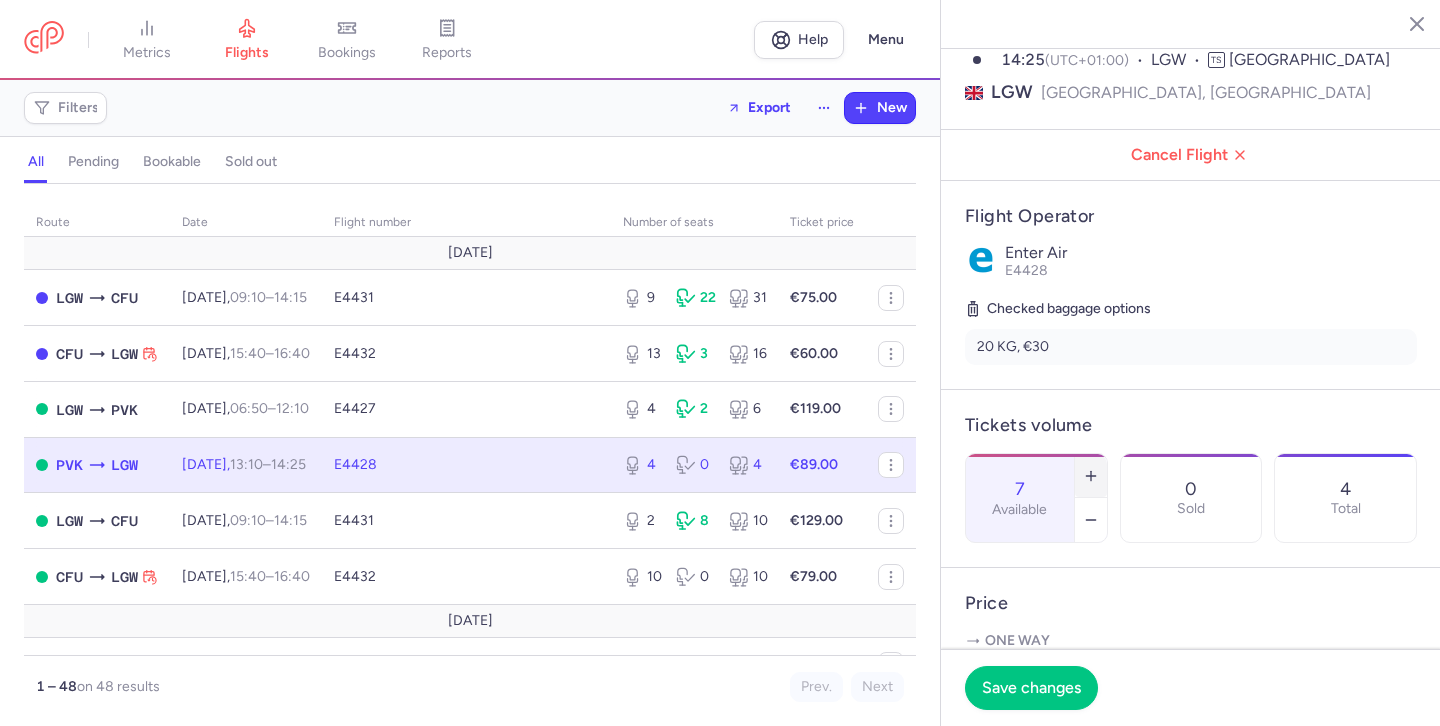 click 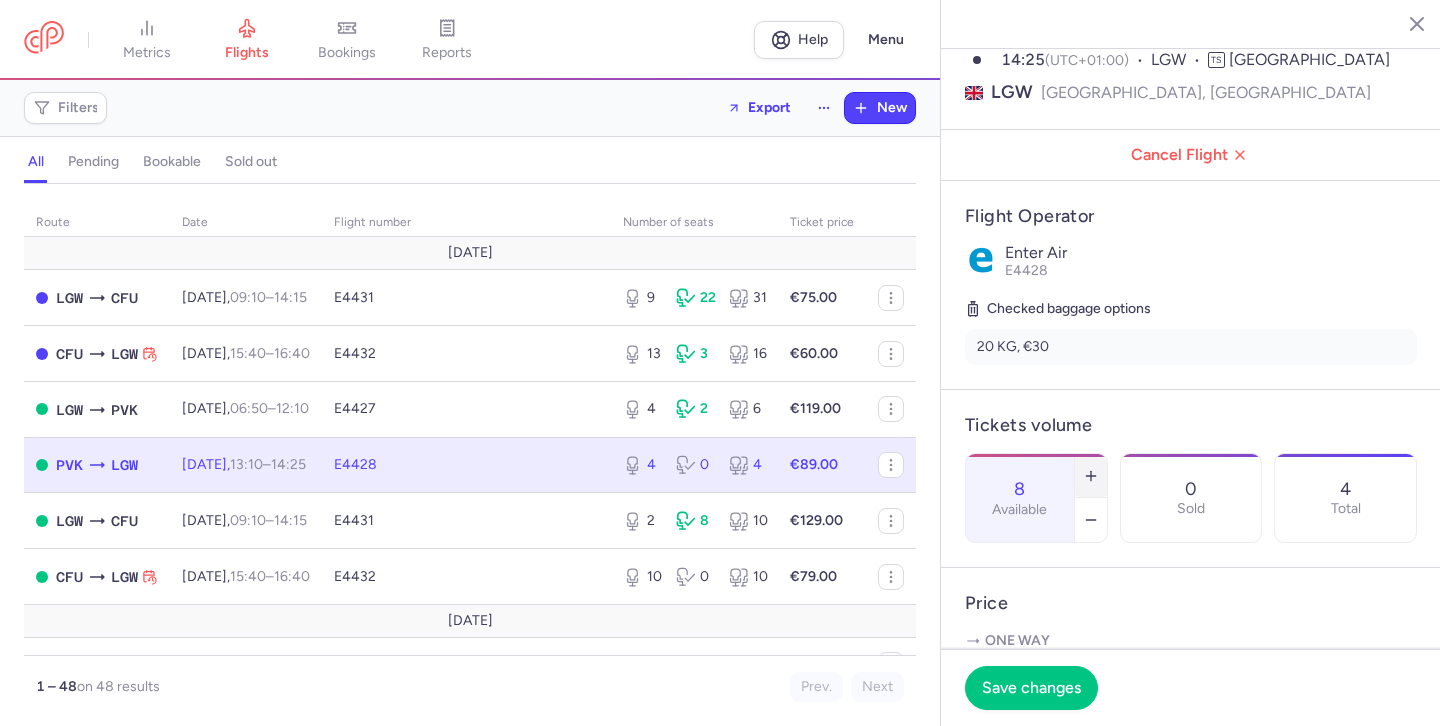 click 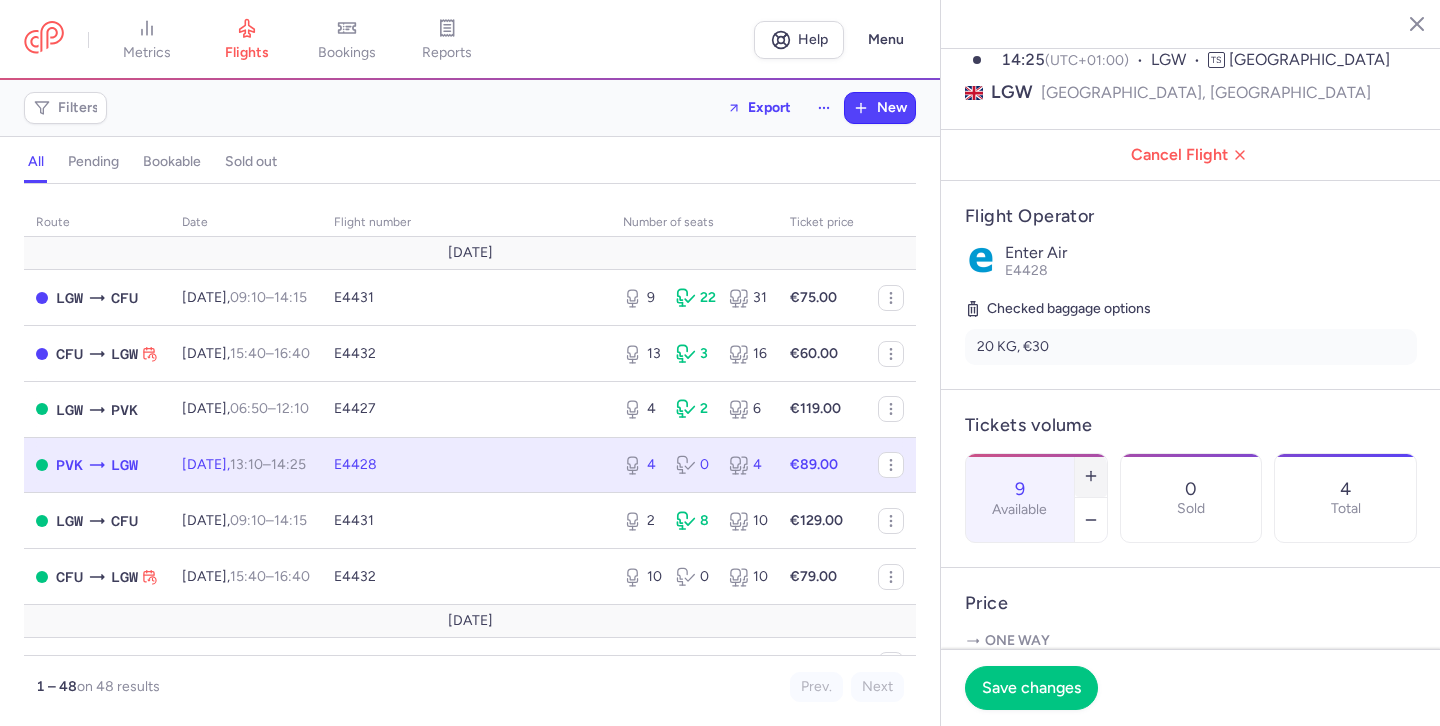 click 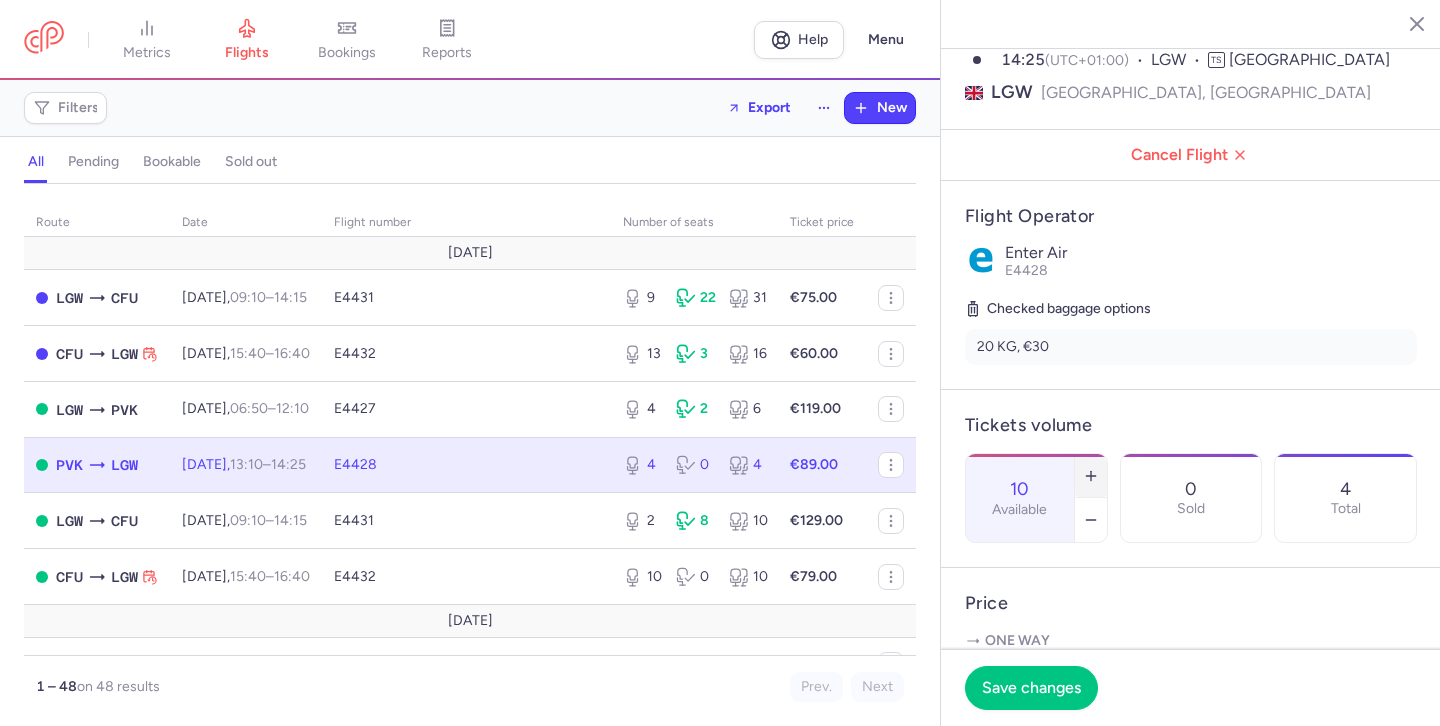 click 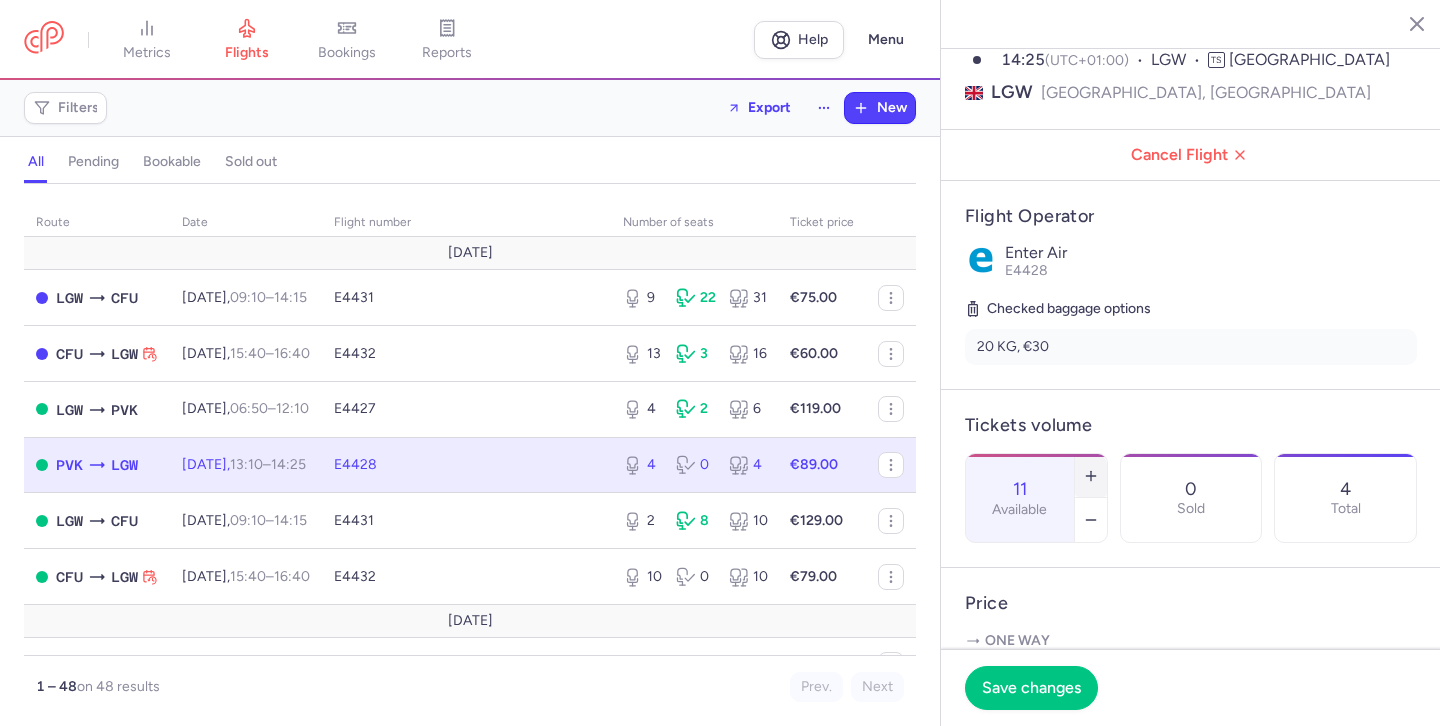 click 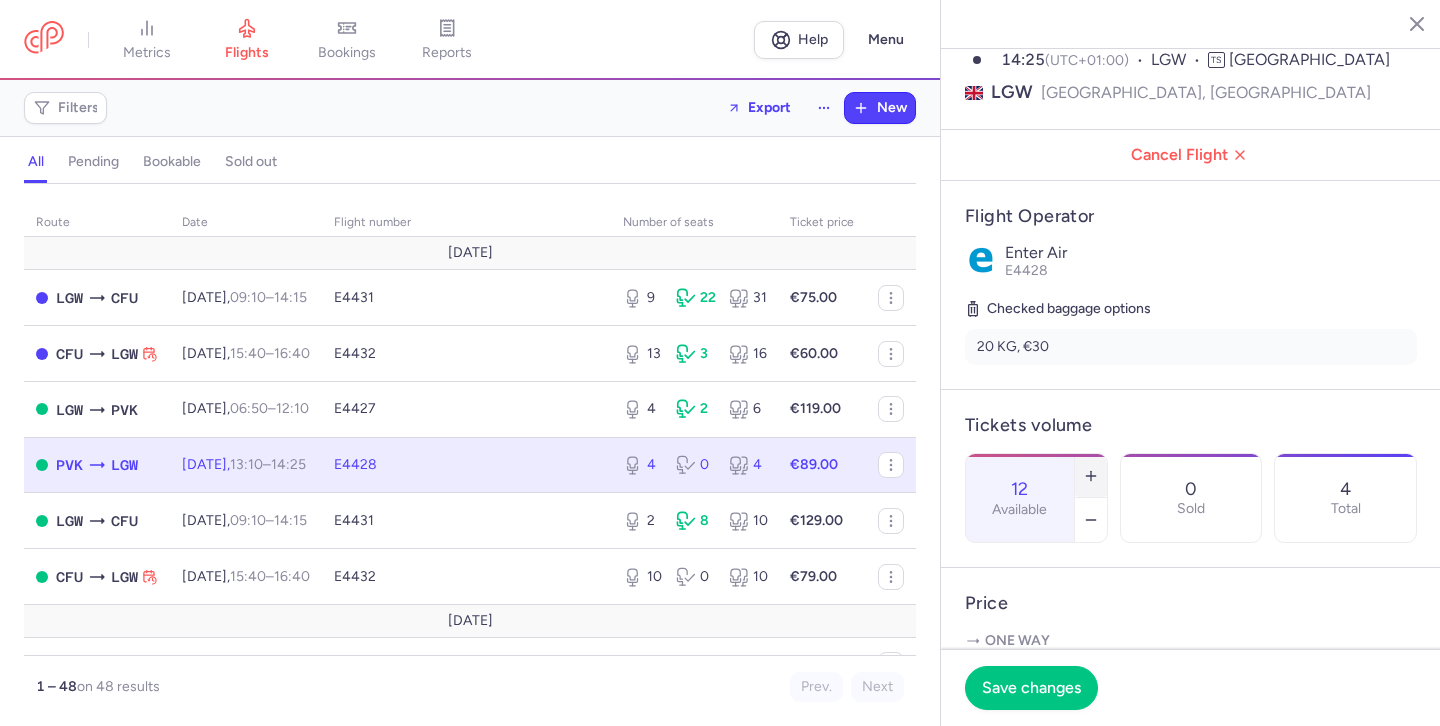 click 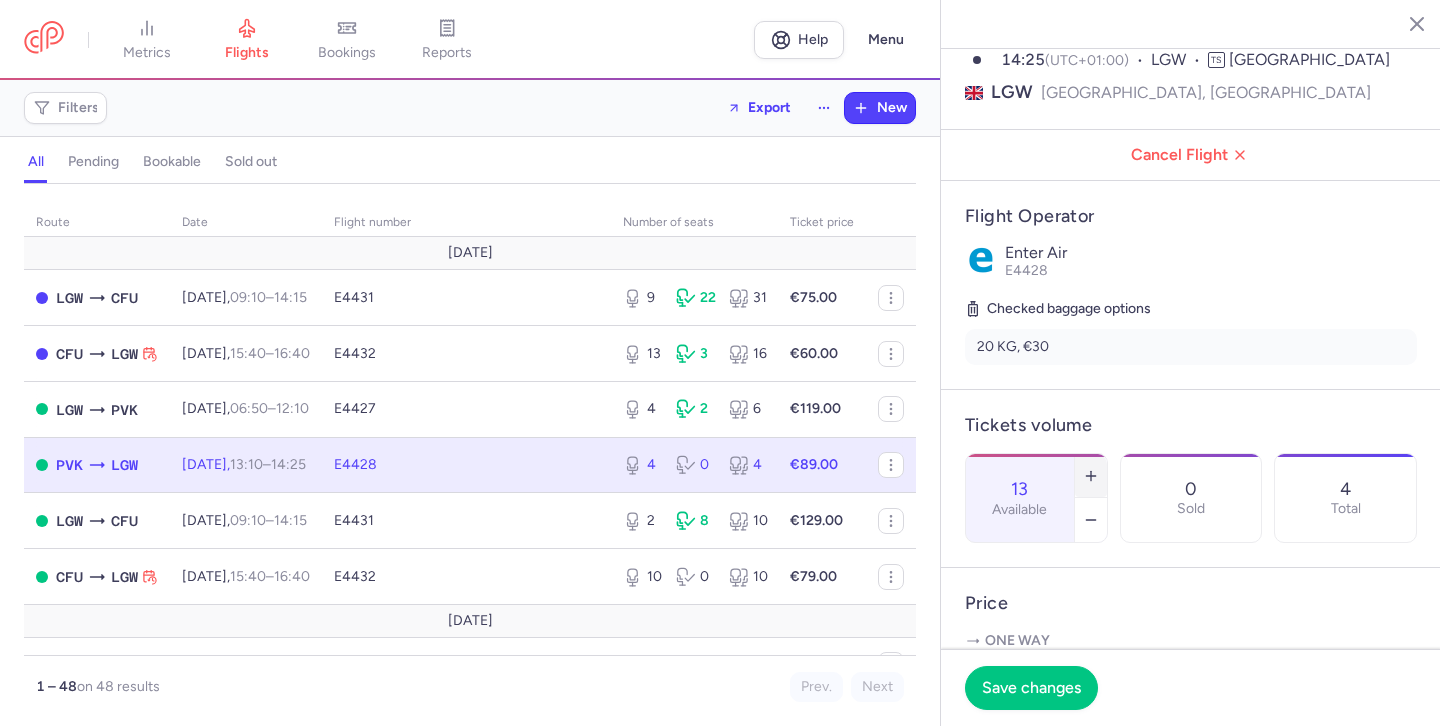 click 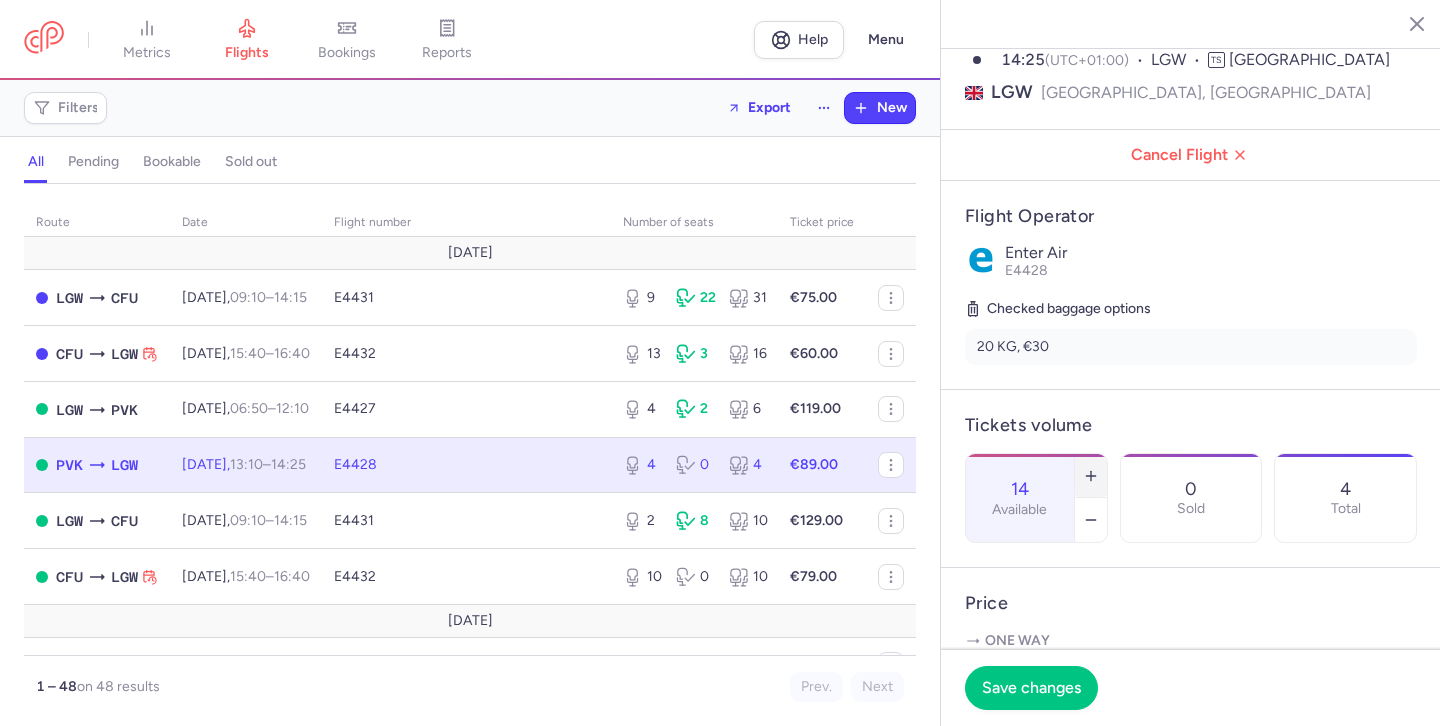 click 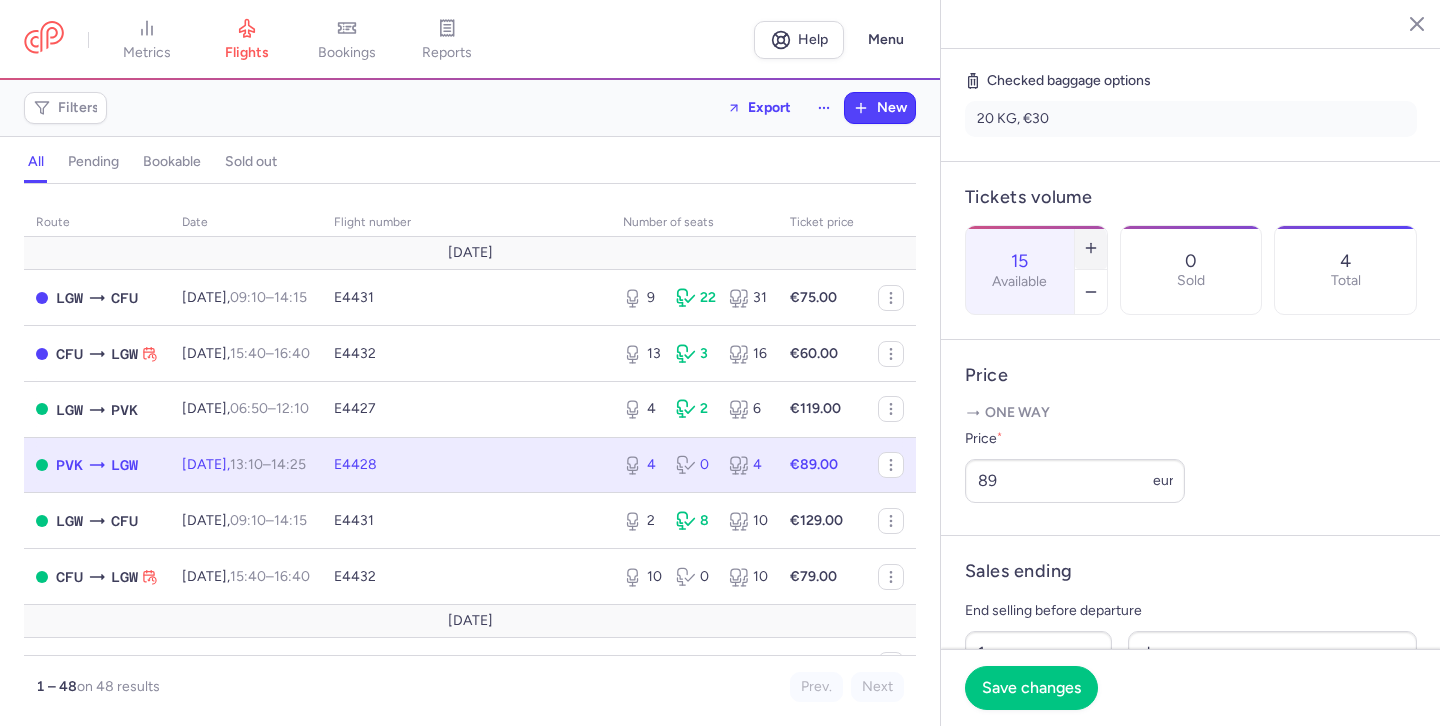 scroll, scrollTop: 570, scrollLeft: 0, axis: vertical 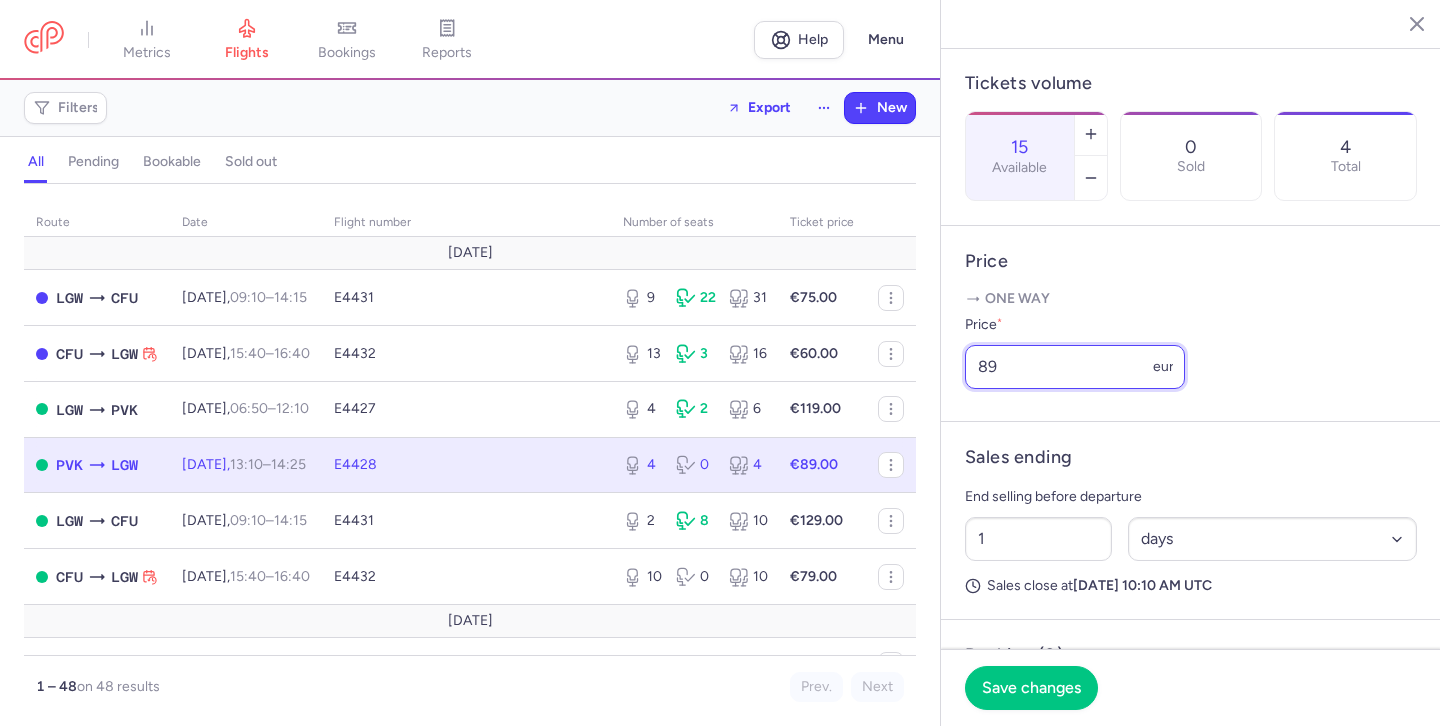 drag, startPoint x: 1005, startPoint y: 423, endPoint x: 947, endPoint y: 436, distance: 59.439045 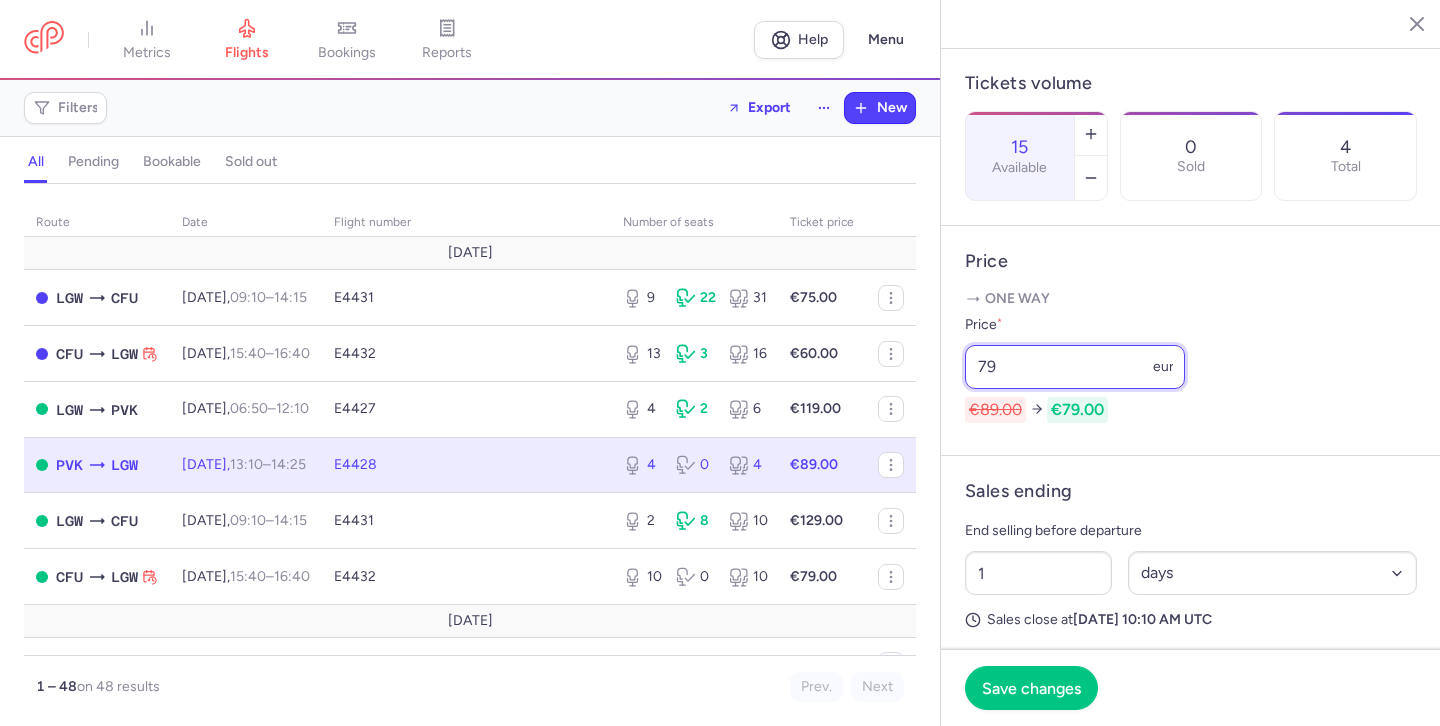 type on "79" 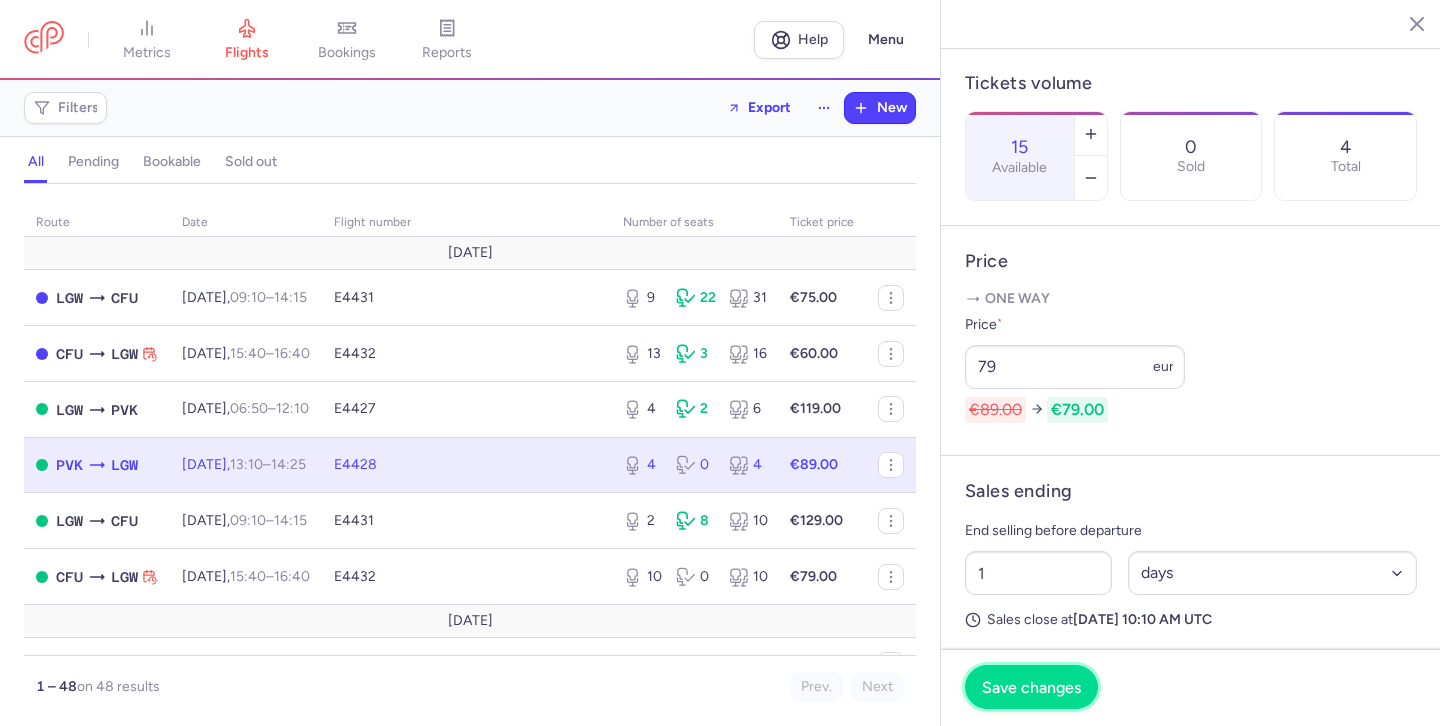 click on "Save changes" at bounding box center [1031, 687] 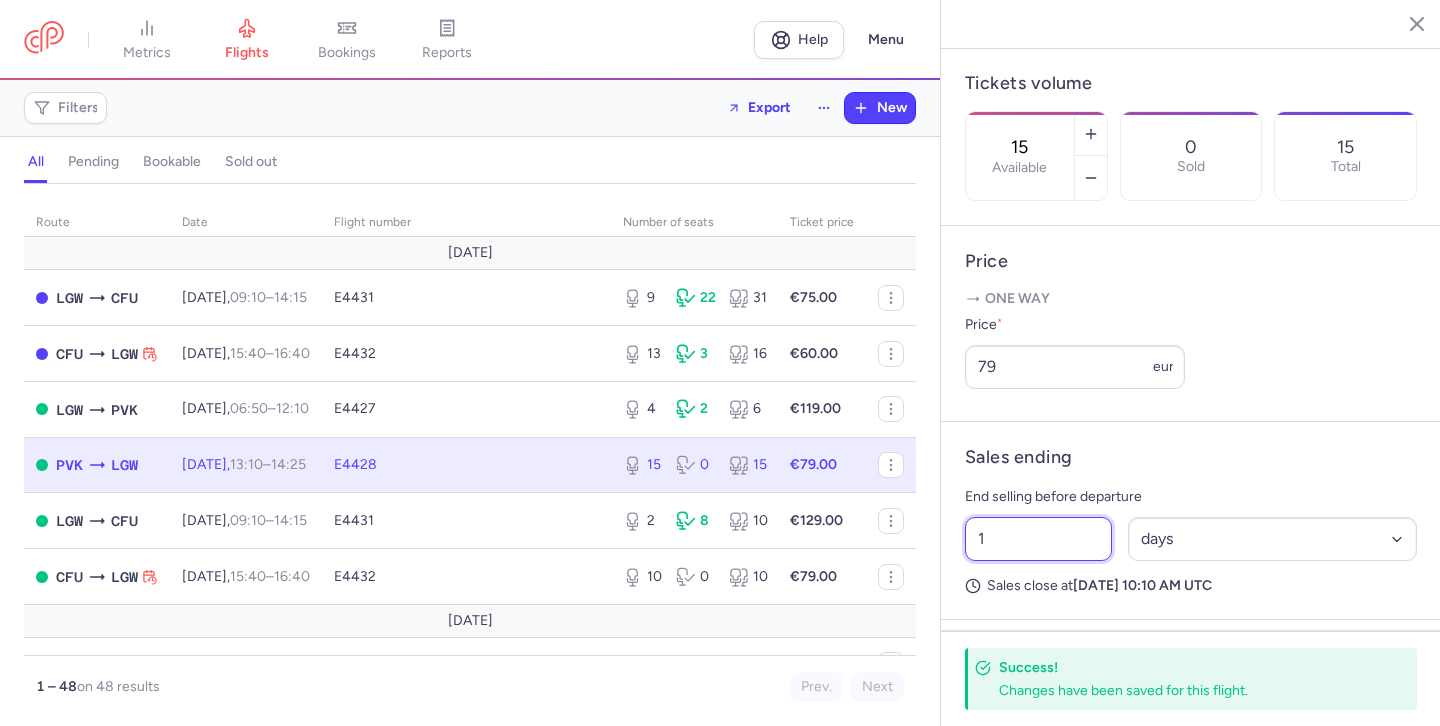 click on "1" at bounding box center (1038, 539) 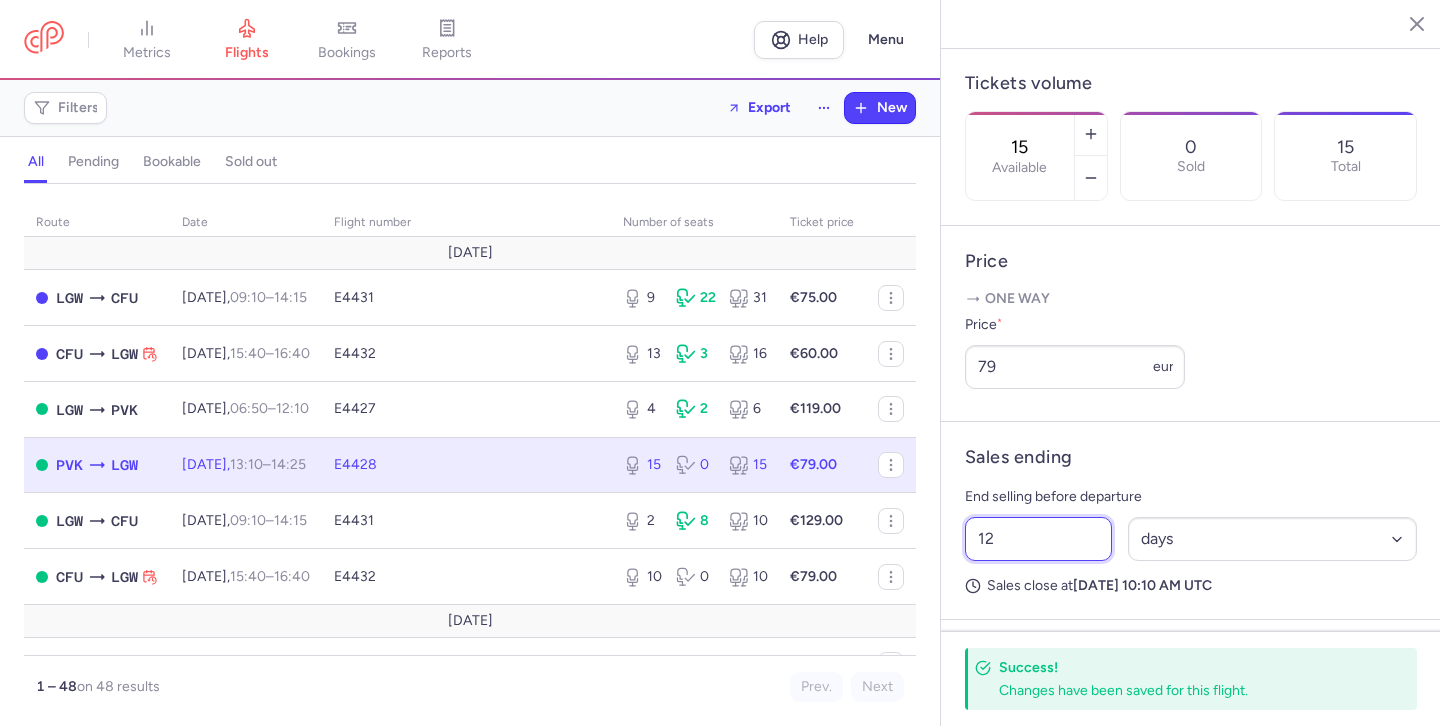 type on "12" 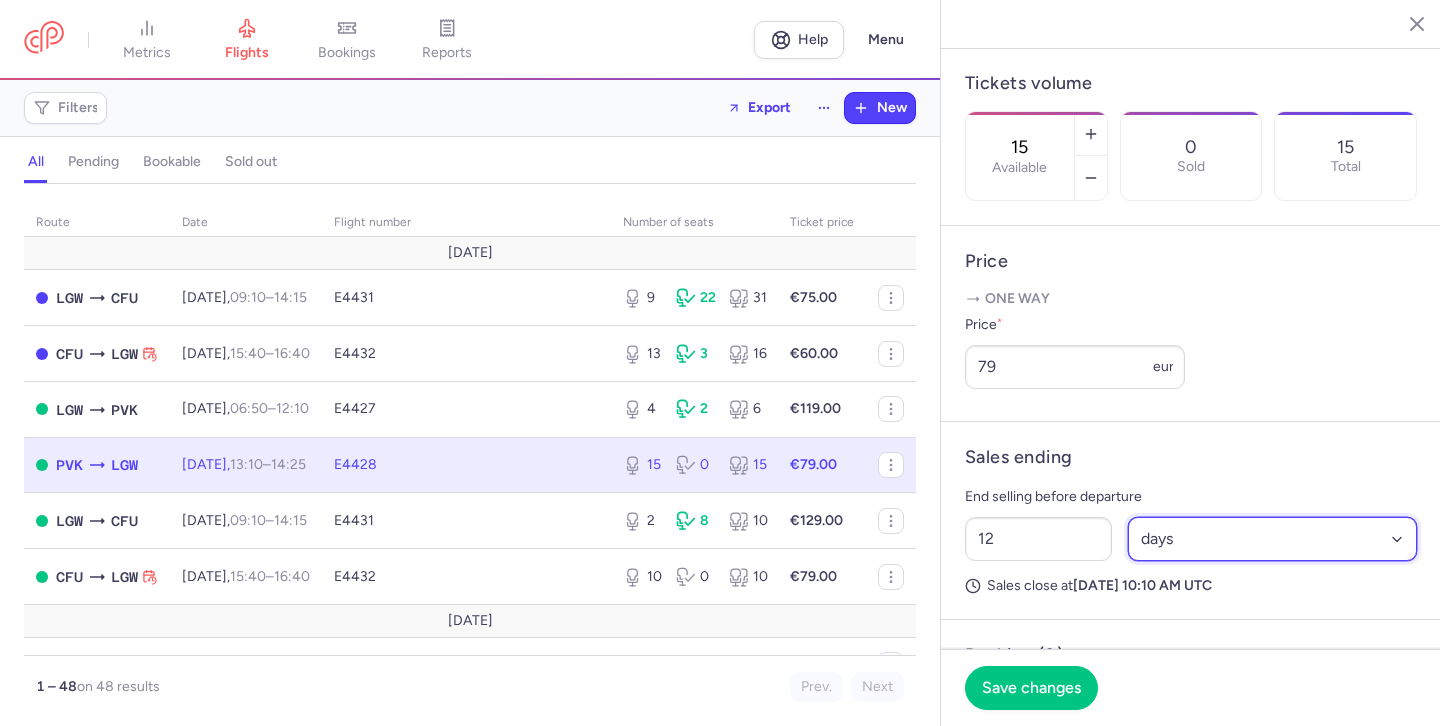 select on "hours" 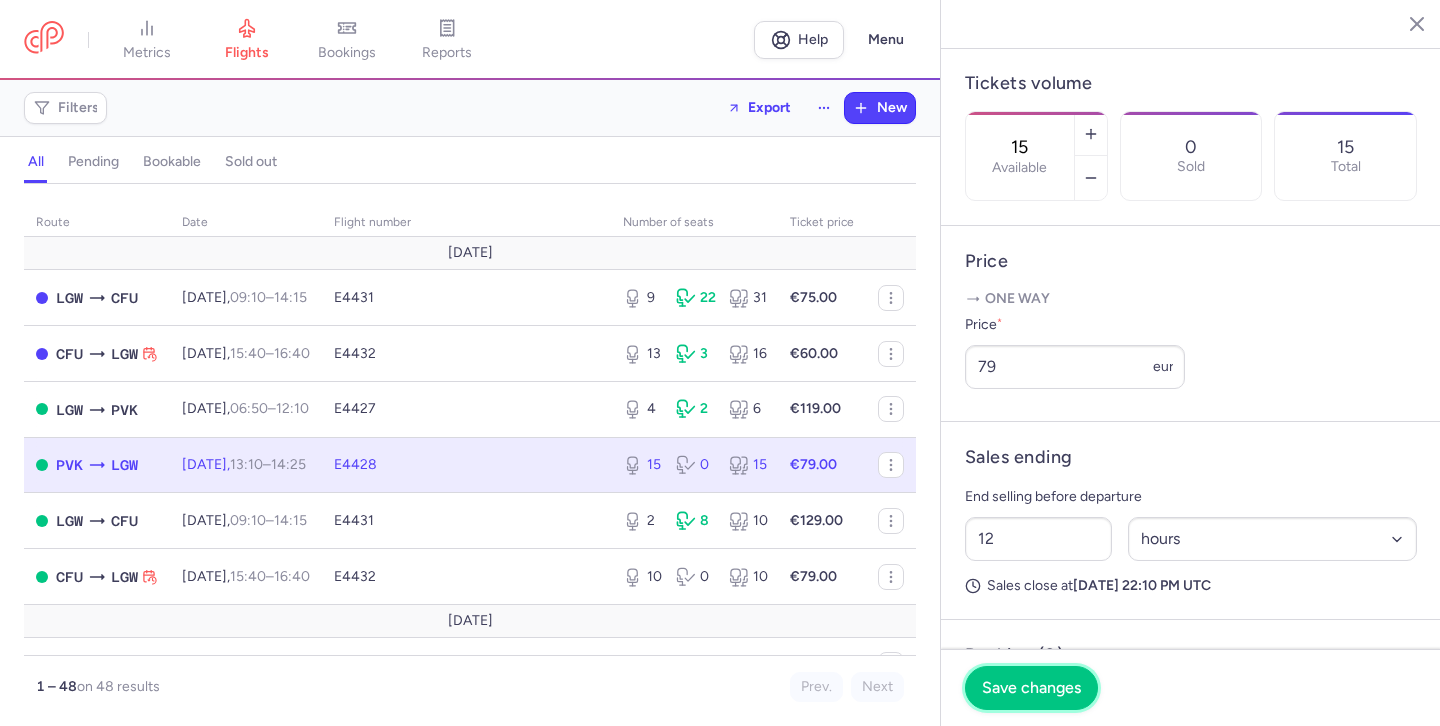 type 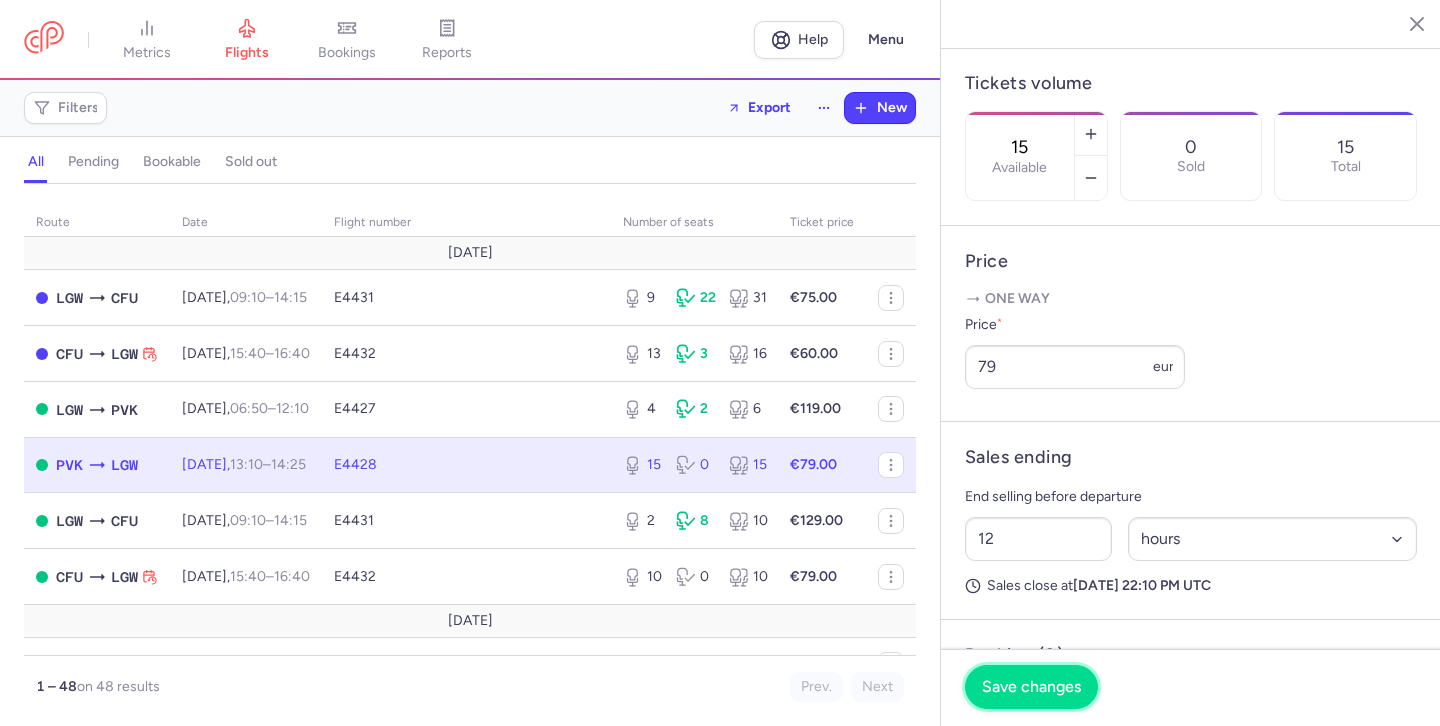 click on "Save changes" at bounding box center (1031, 687) 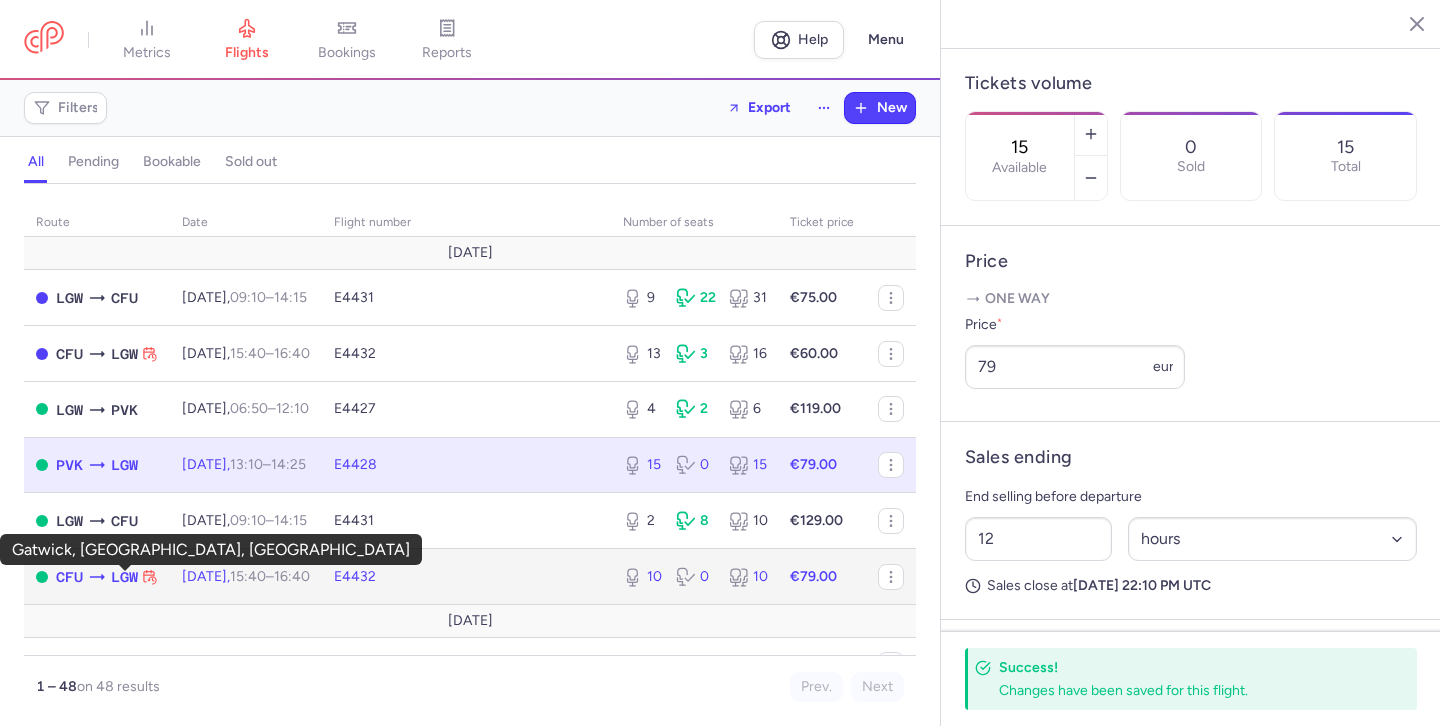 click on "LGW" at bounding box center [124, 577] 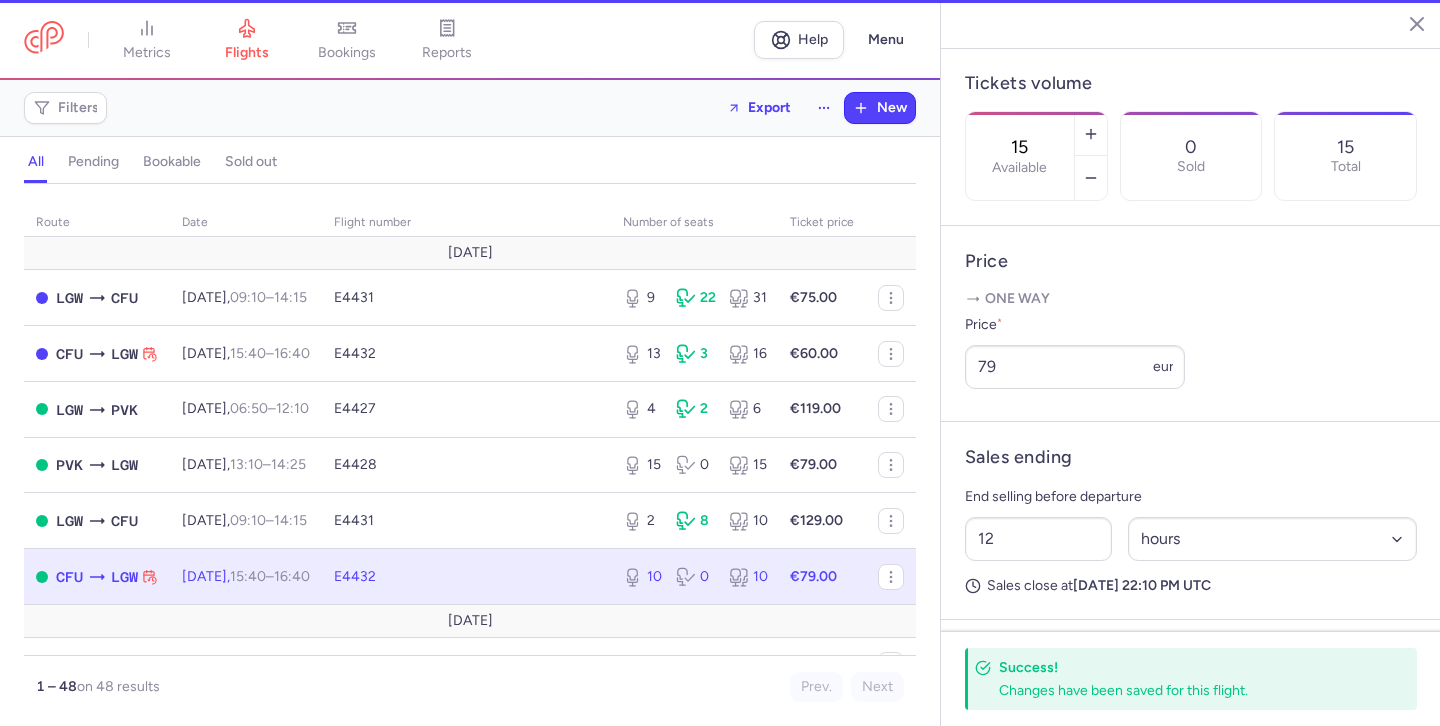 type on "10" 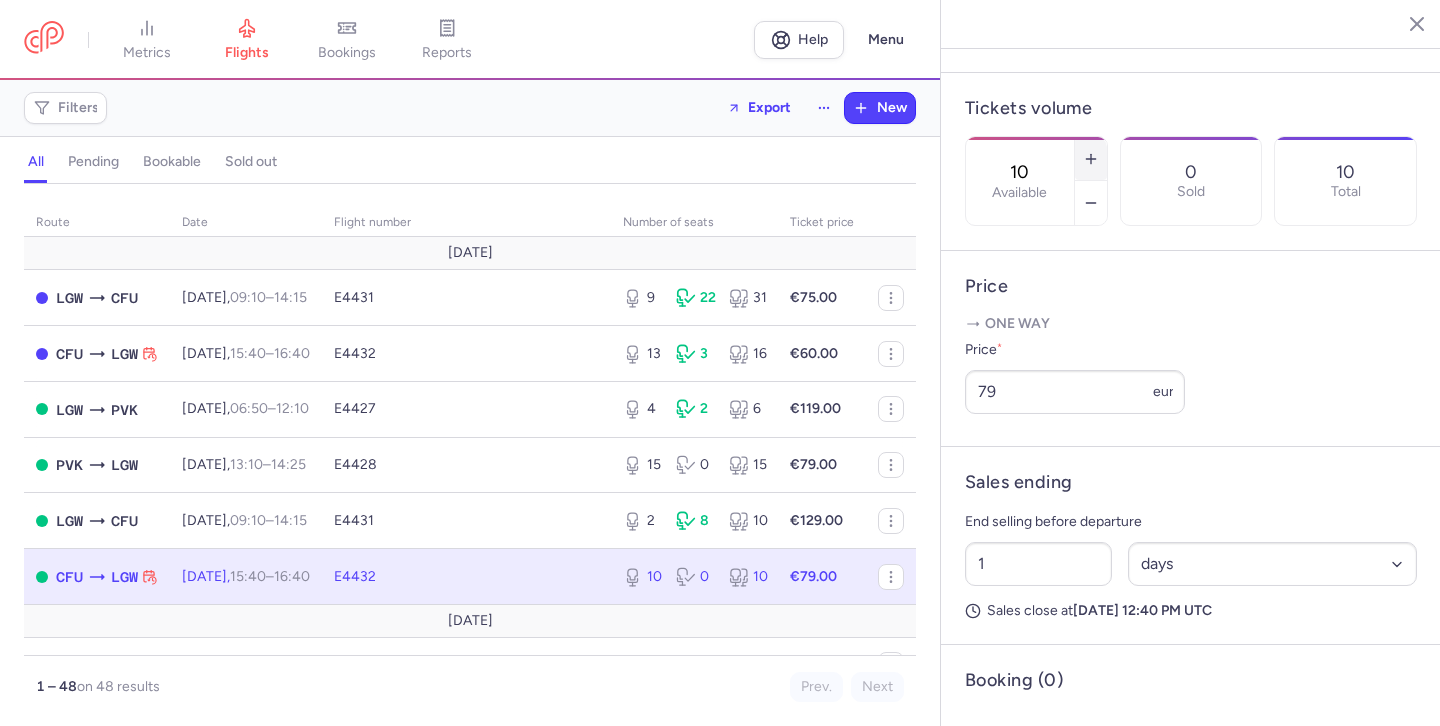click 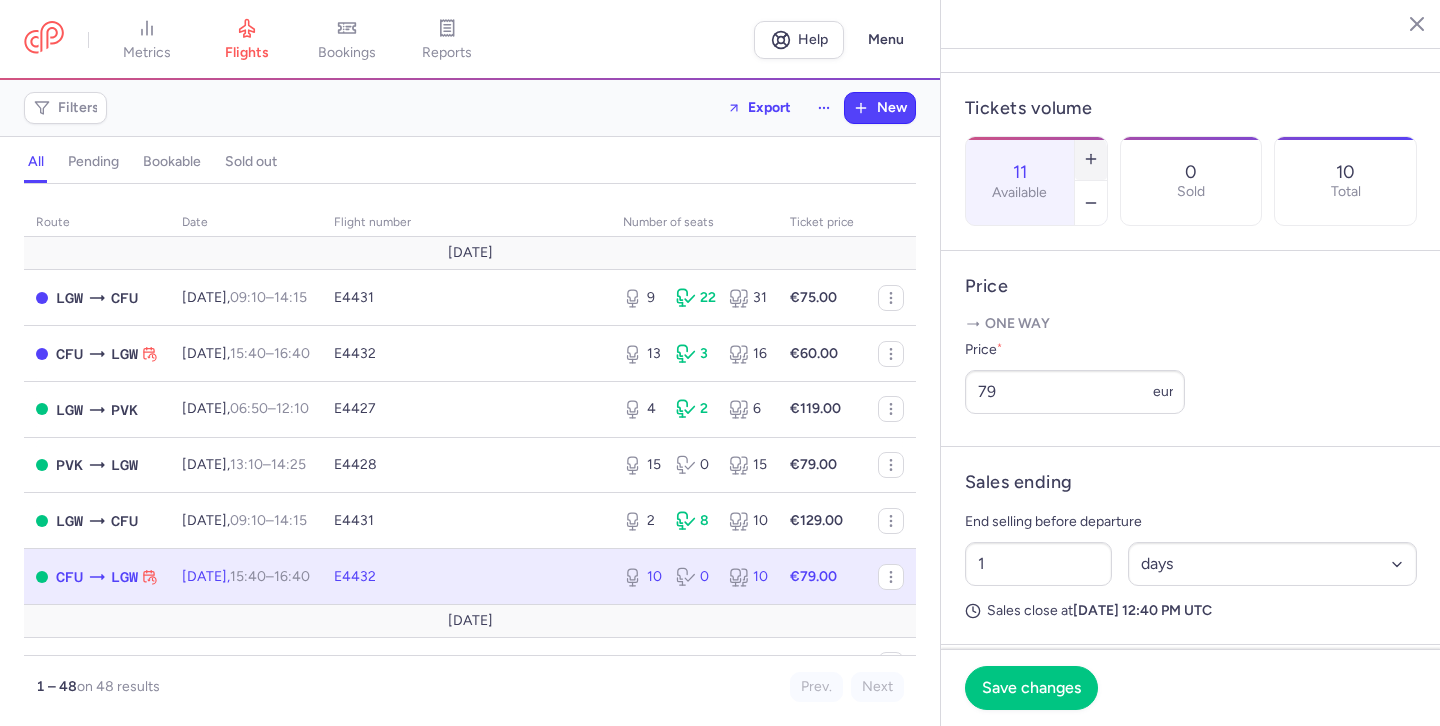 click 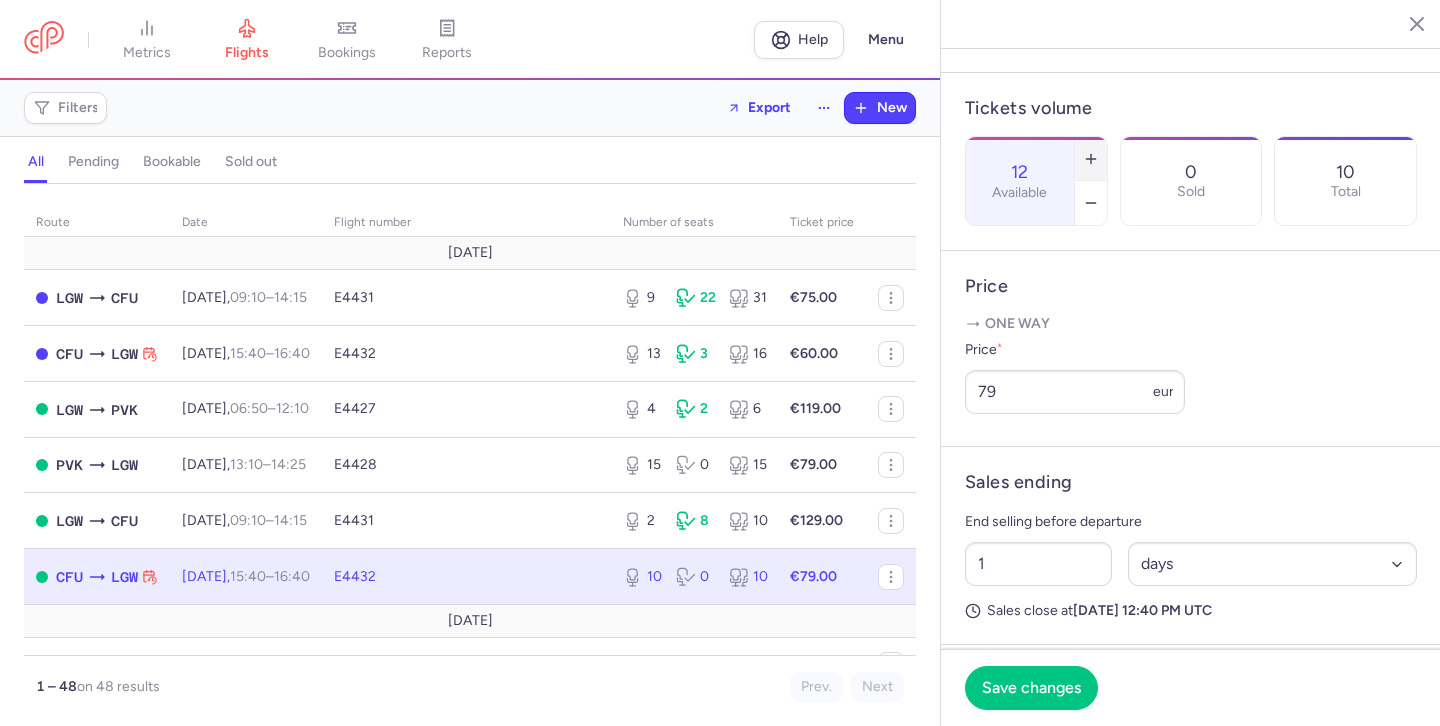 click 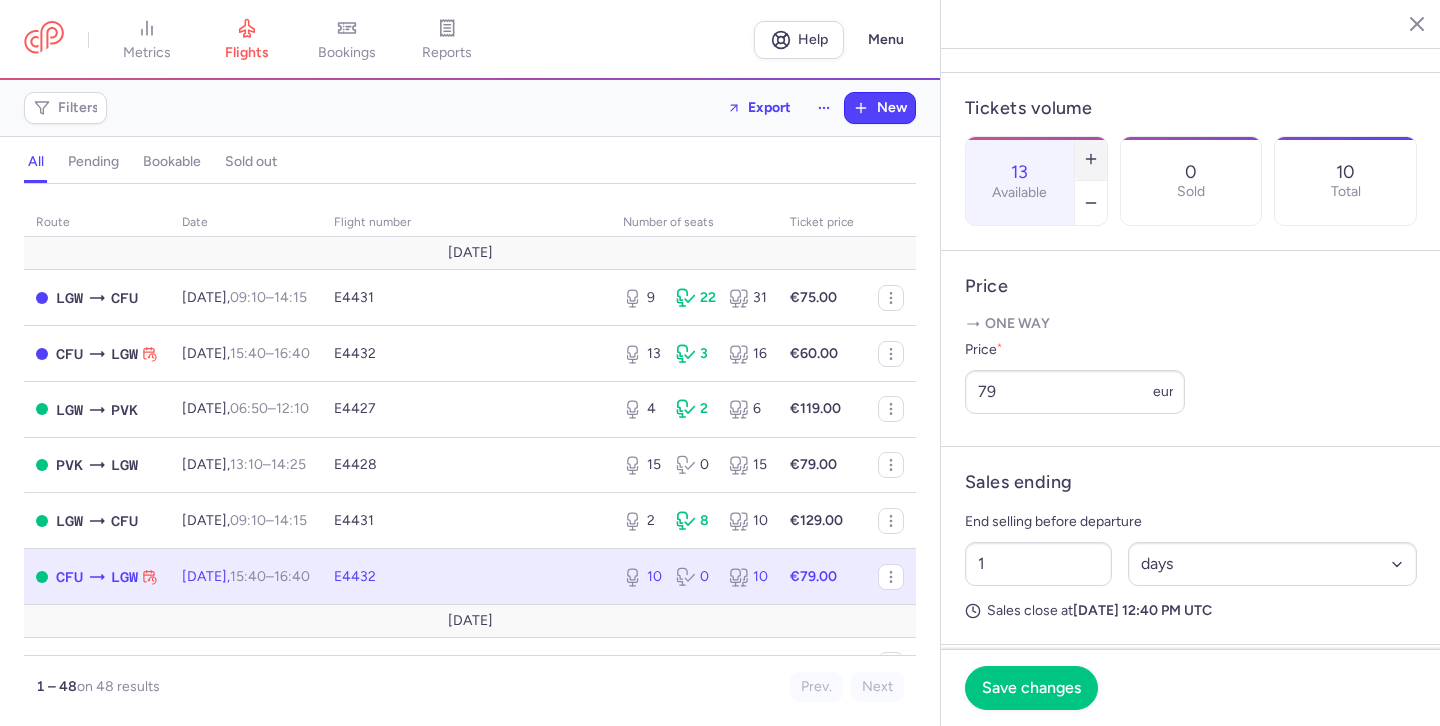 click 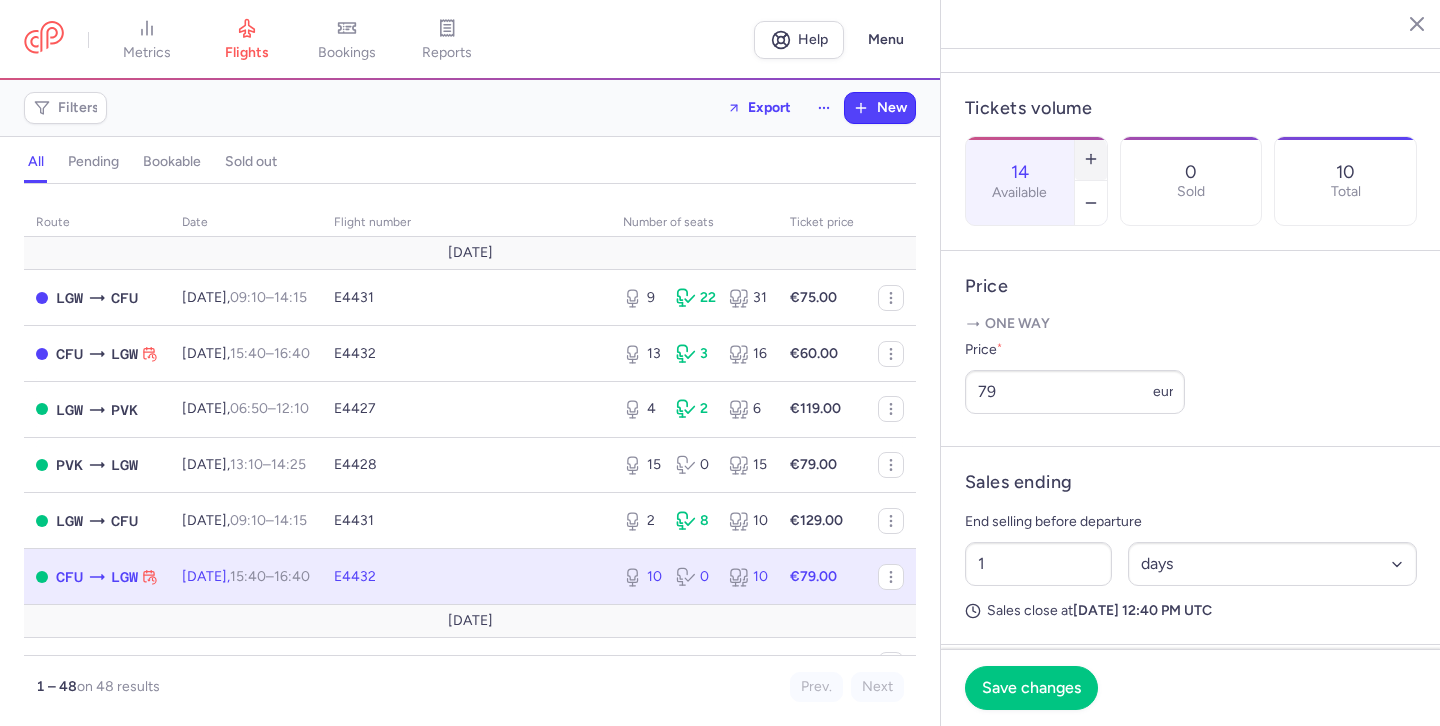 click 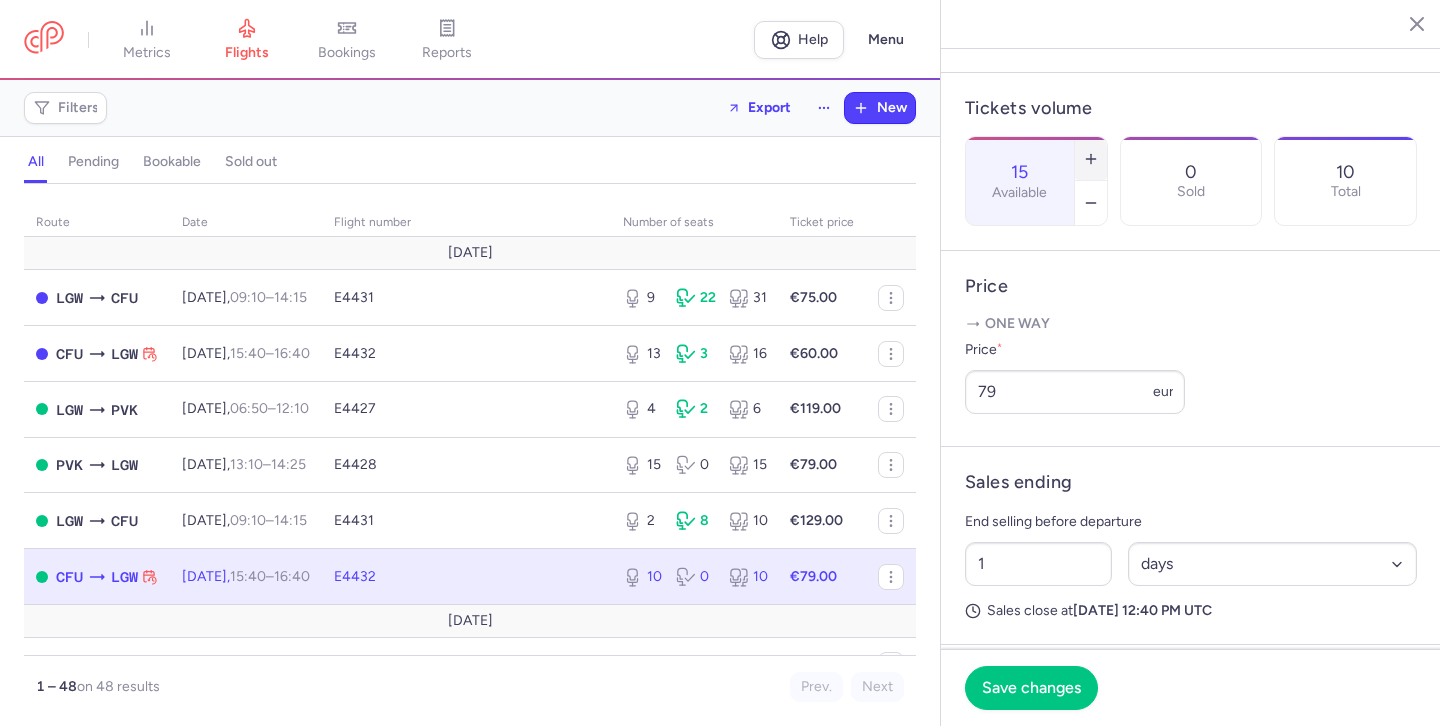 click 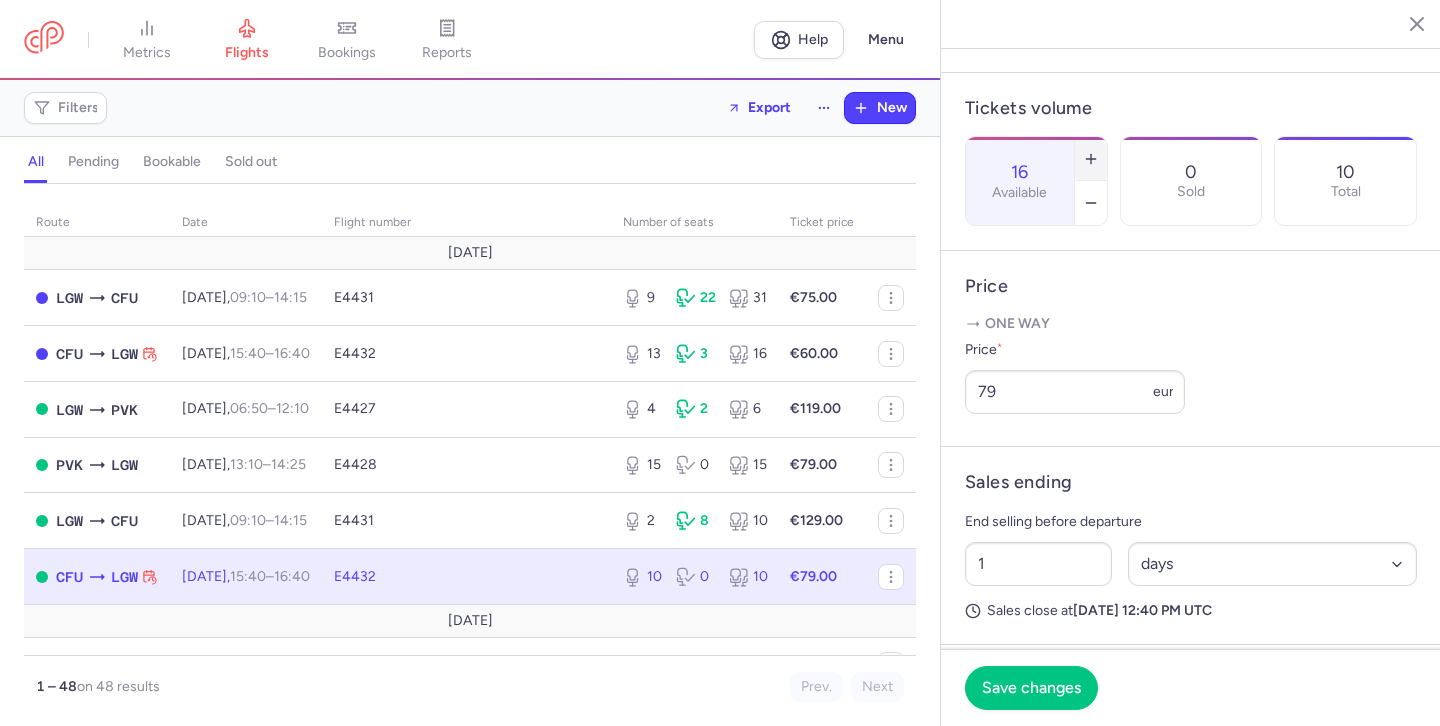click 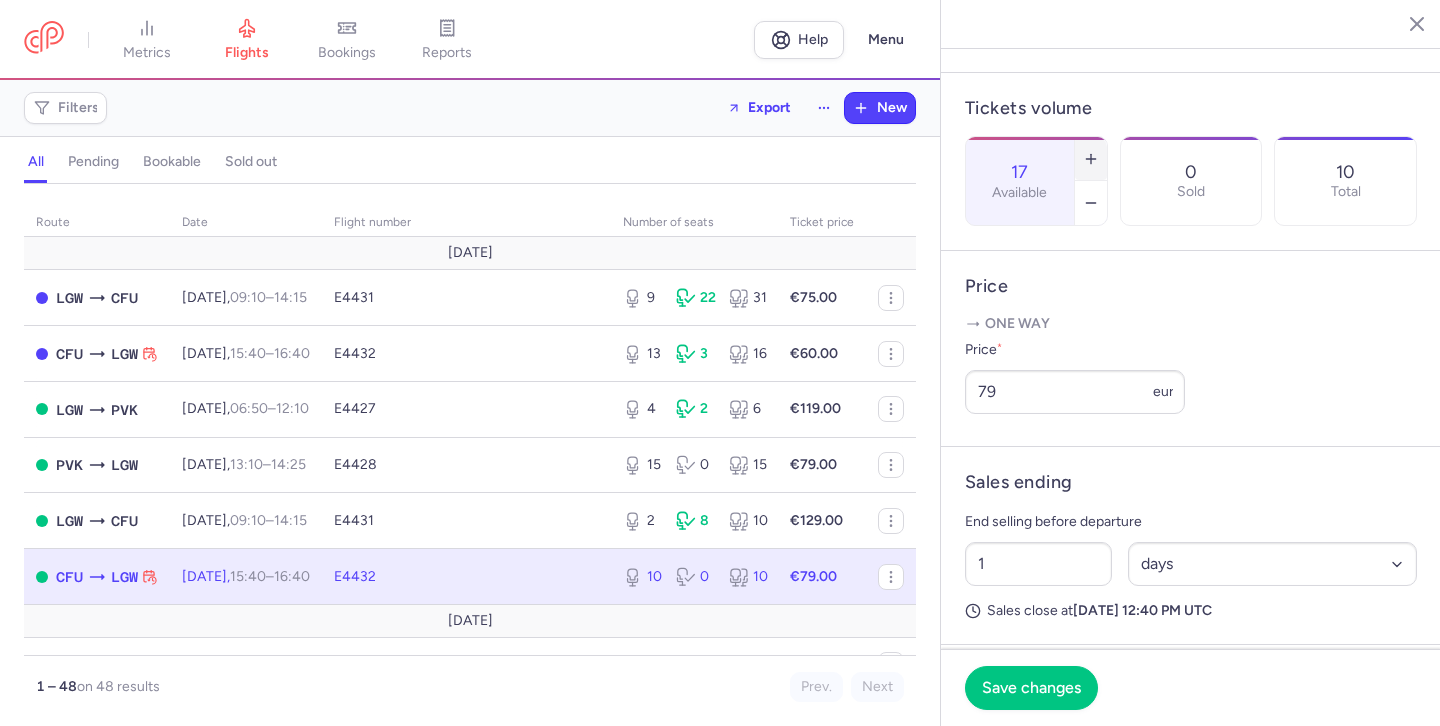 click 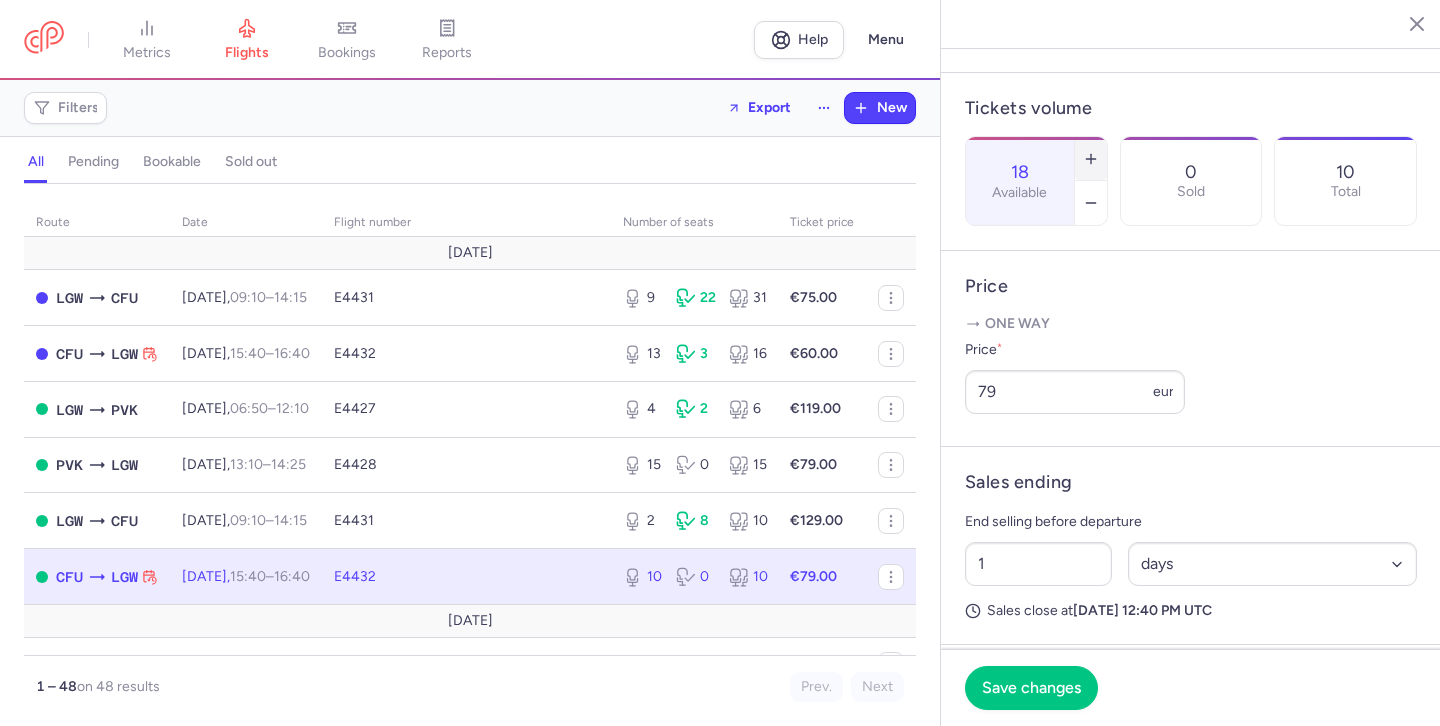 click 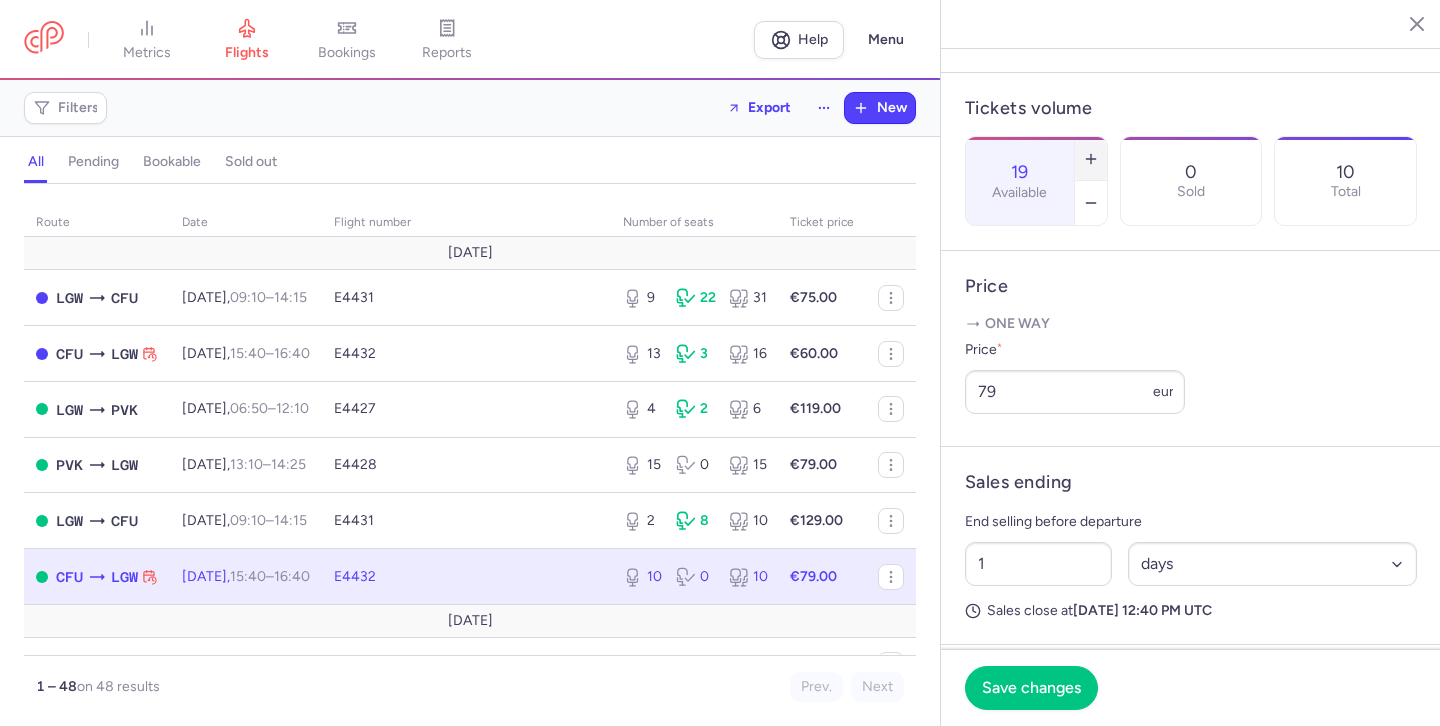 click 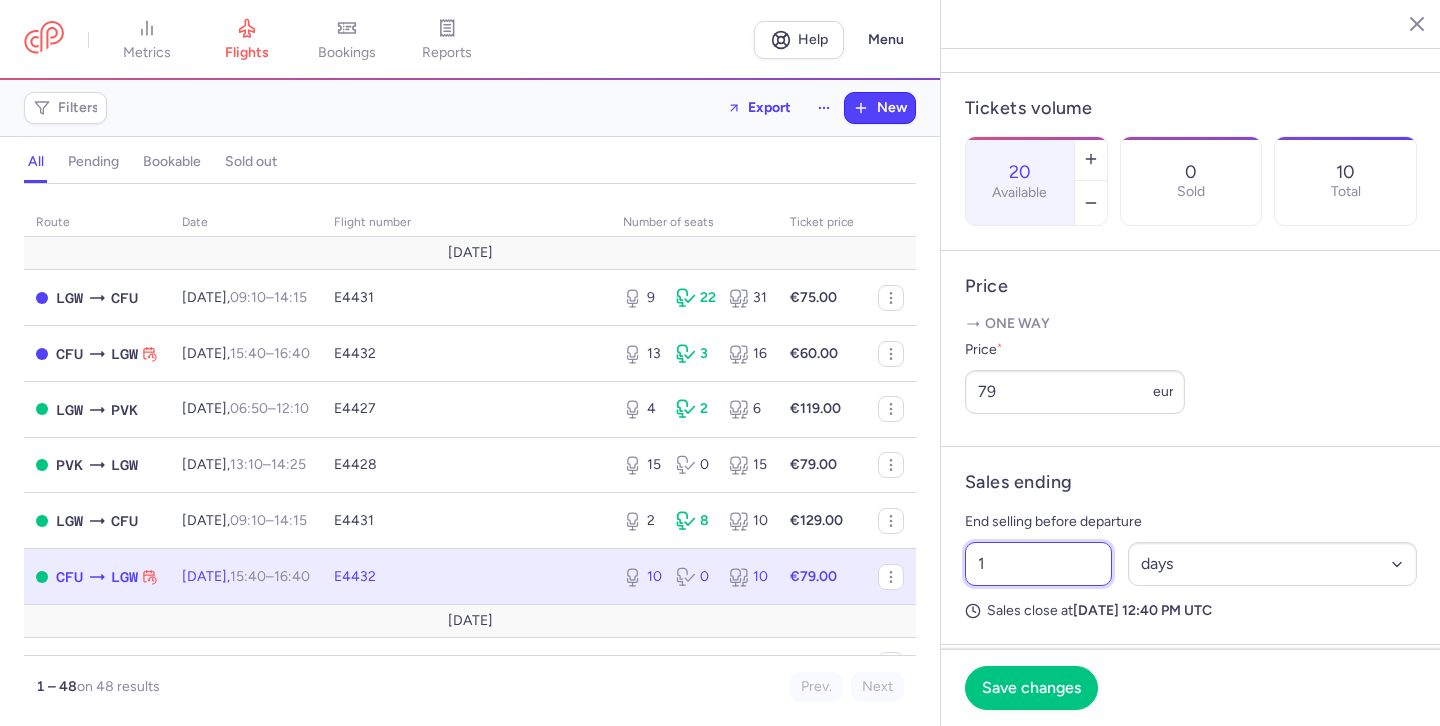 click on "1" at bounding box center (1038, 564) 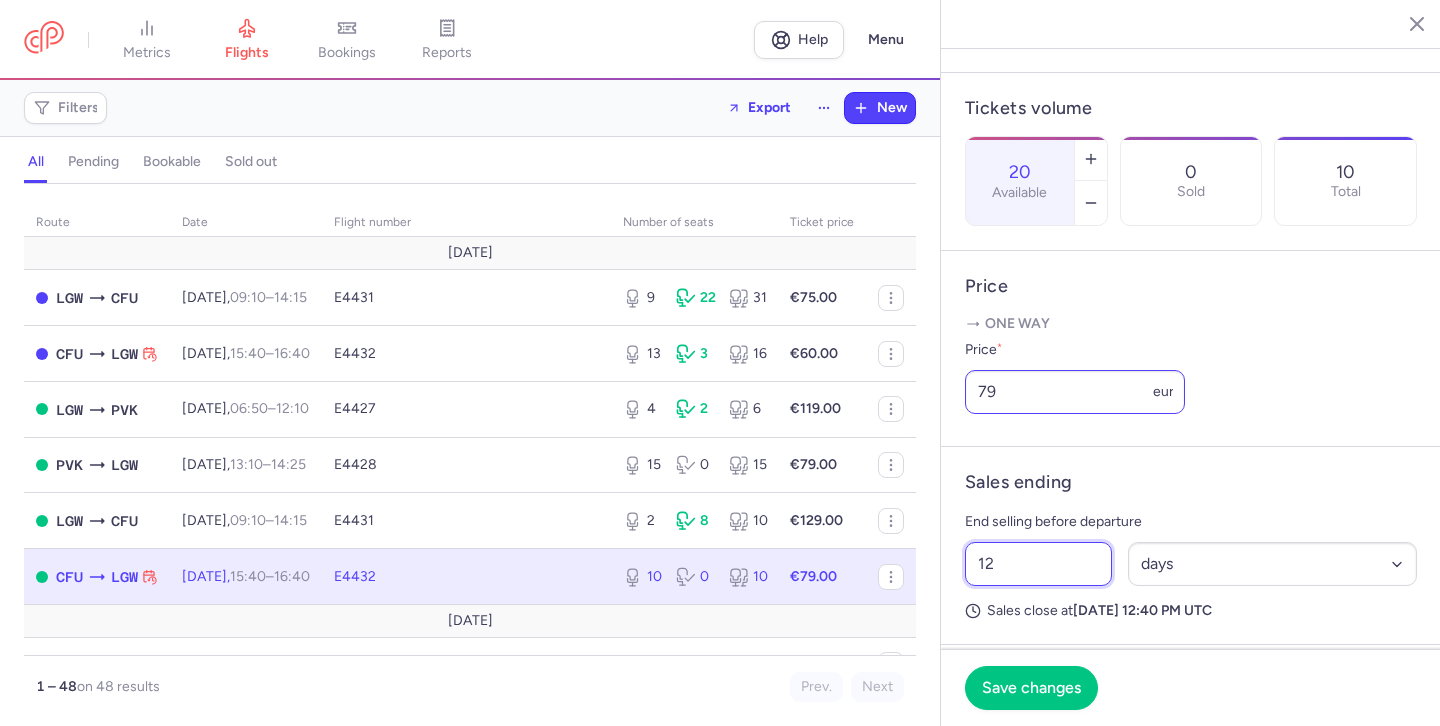 type on "12" 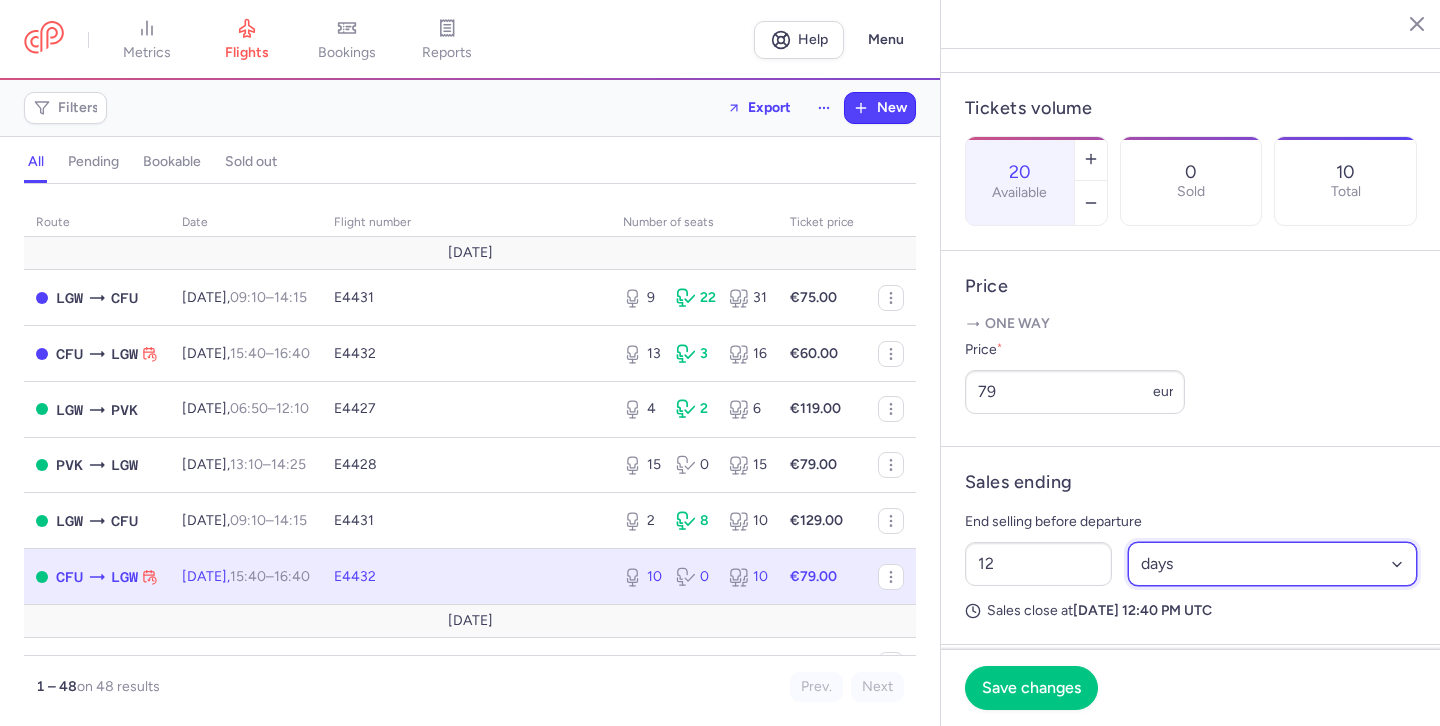 click on "Select an option hours days" at bounding box center [1273, 564] 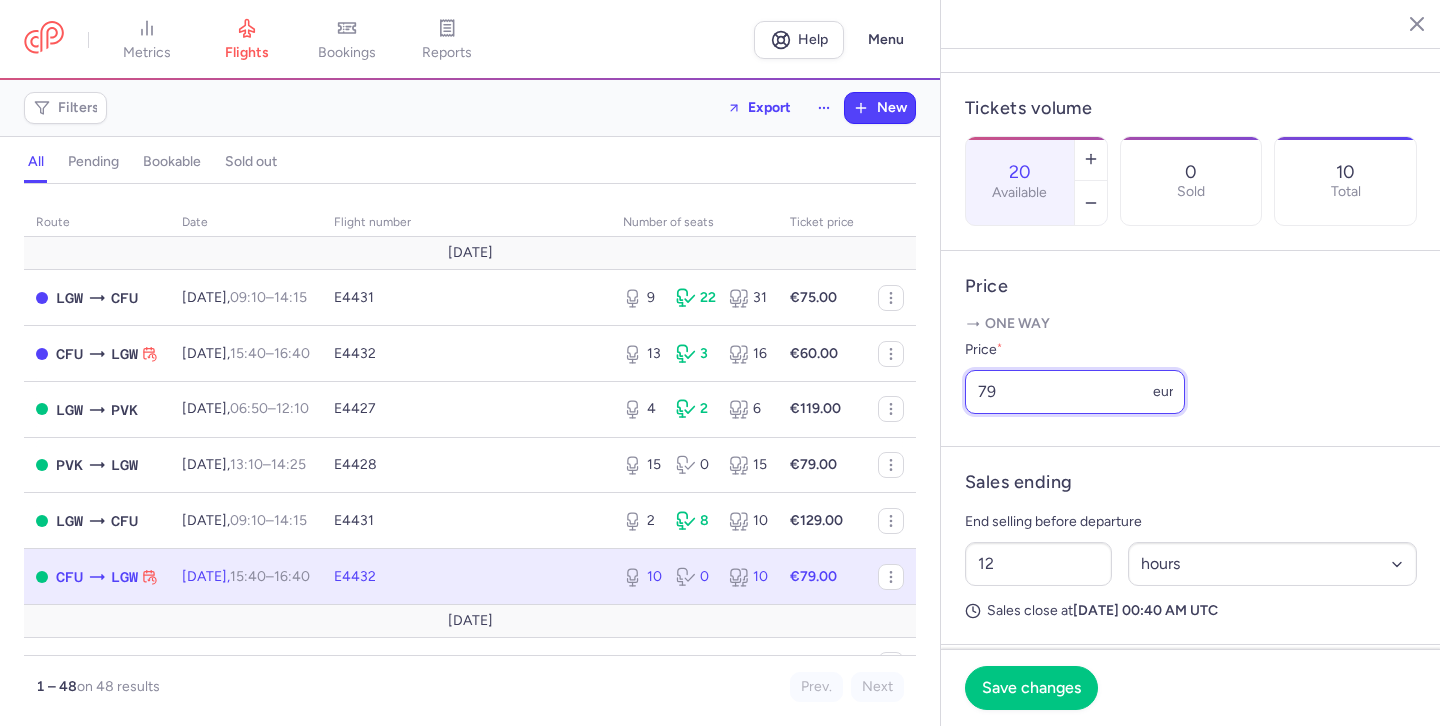 drag, startPoint x: 956, startPoint y: 416, endPoint x: 919, endPoint y: 414, distance: 37.054016 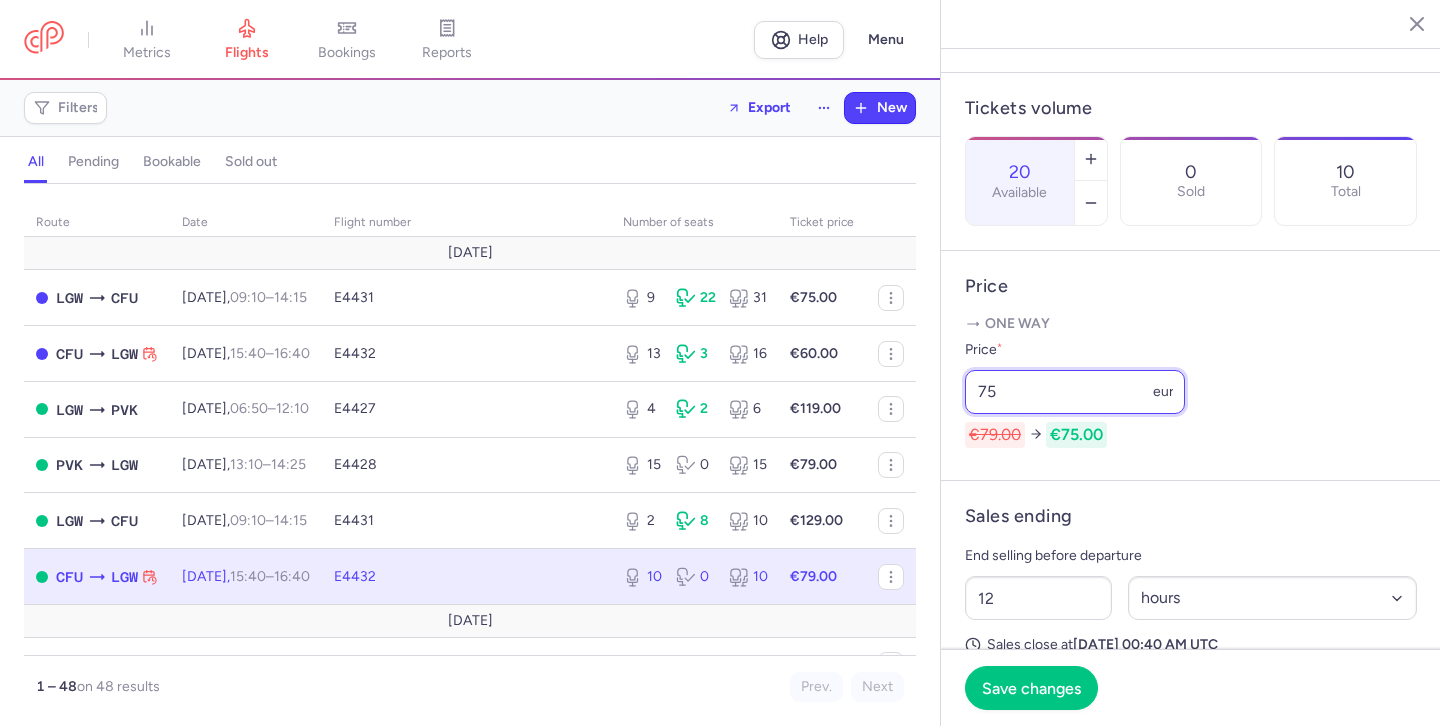 type on "75" 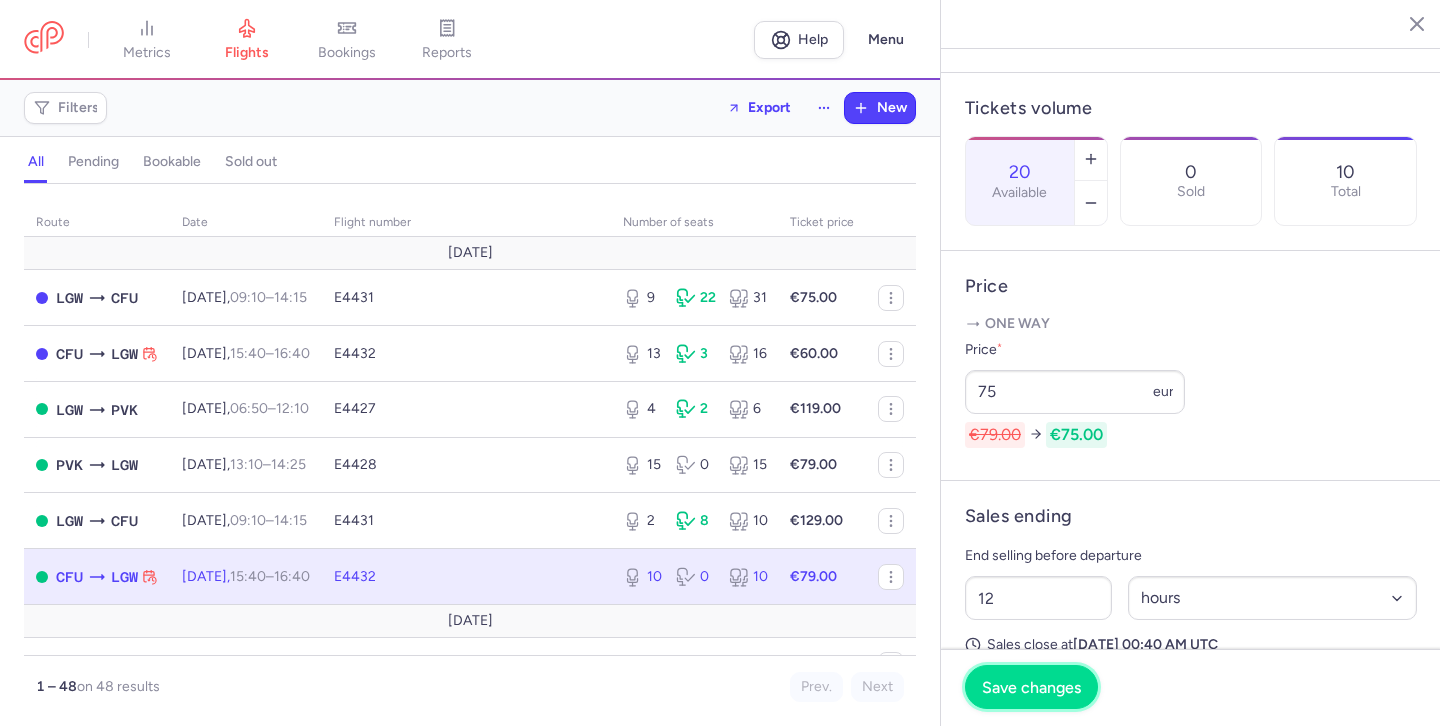 click on "Save changes" at bounding box center [1031, 687] 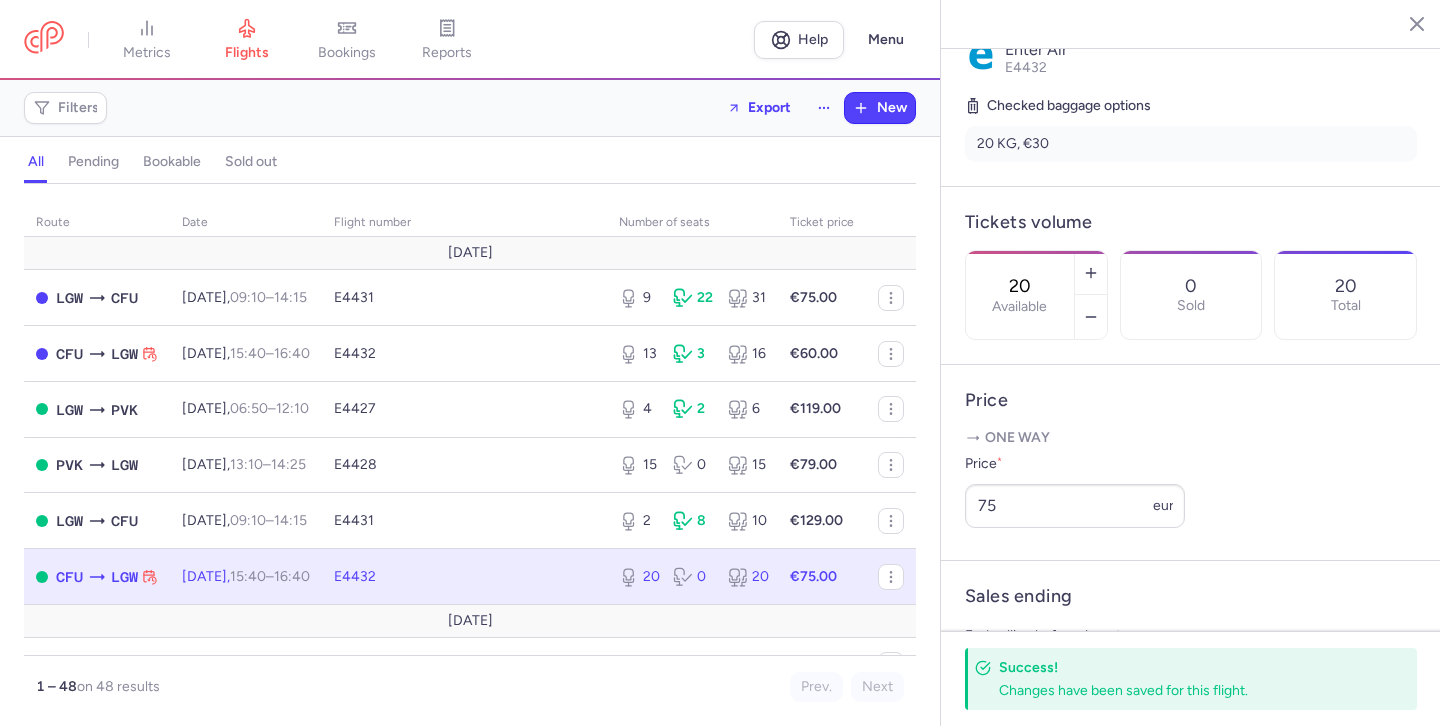 scroll, scrollTop: 0, scrollLeft: 0, axis: both 